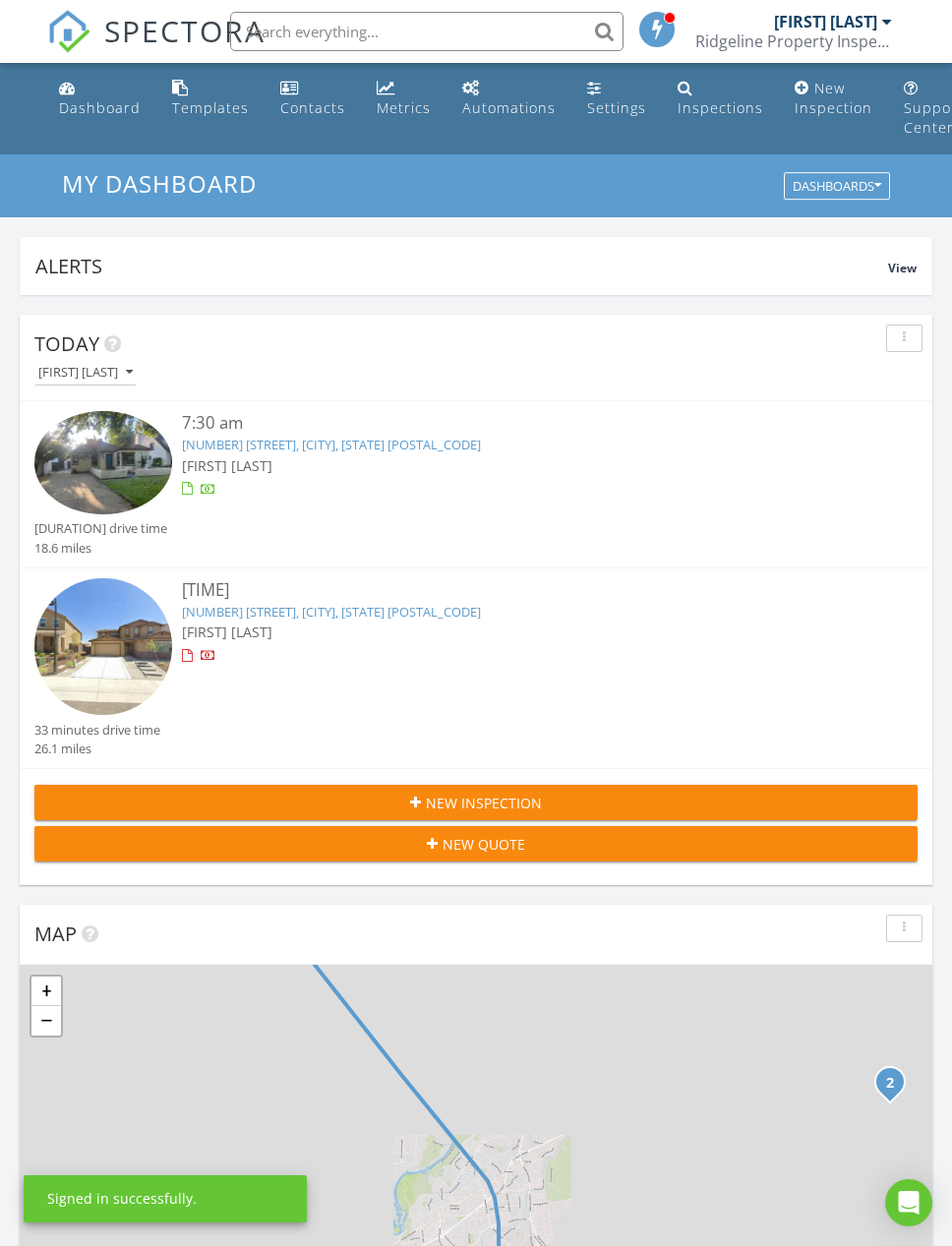 scroll, scrollTop: 228, scrollLeft: 0, axis: vertical 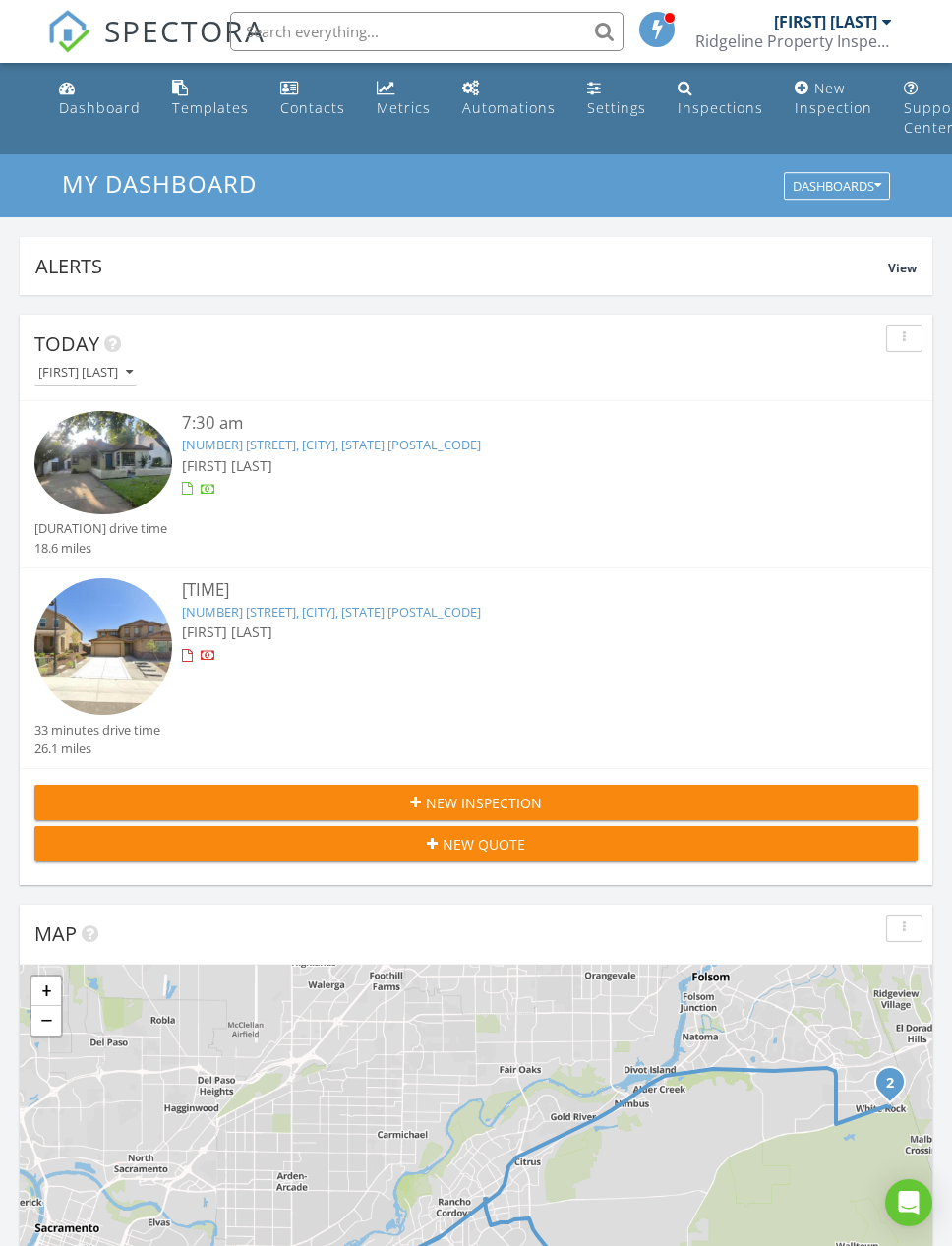 click on "Inspections" at bounding box center (720, 107) 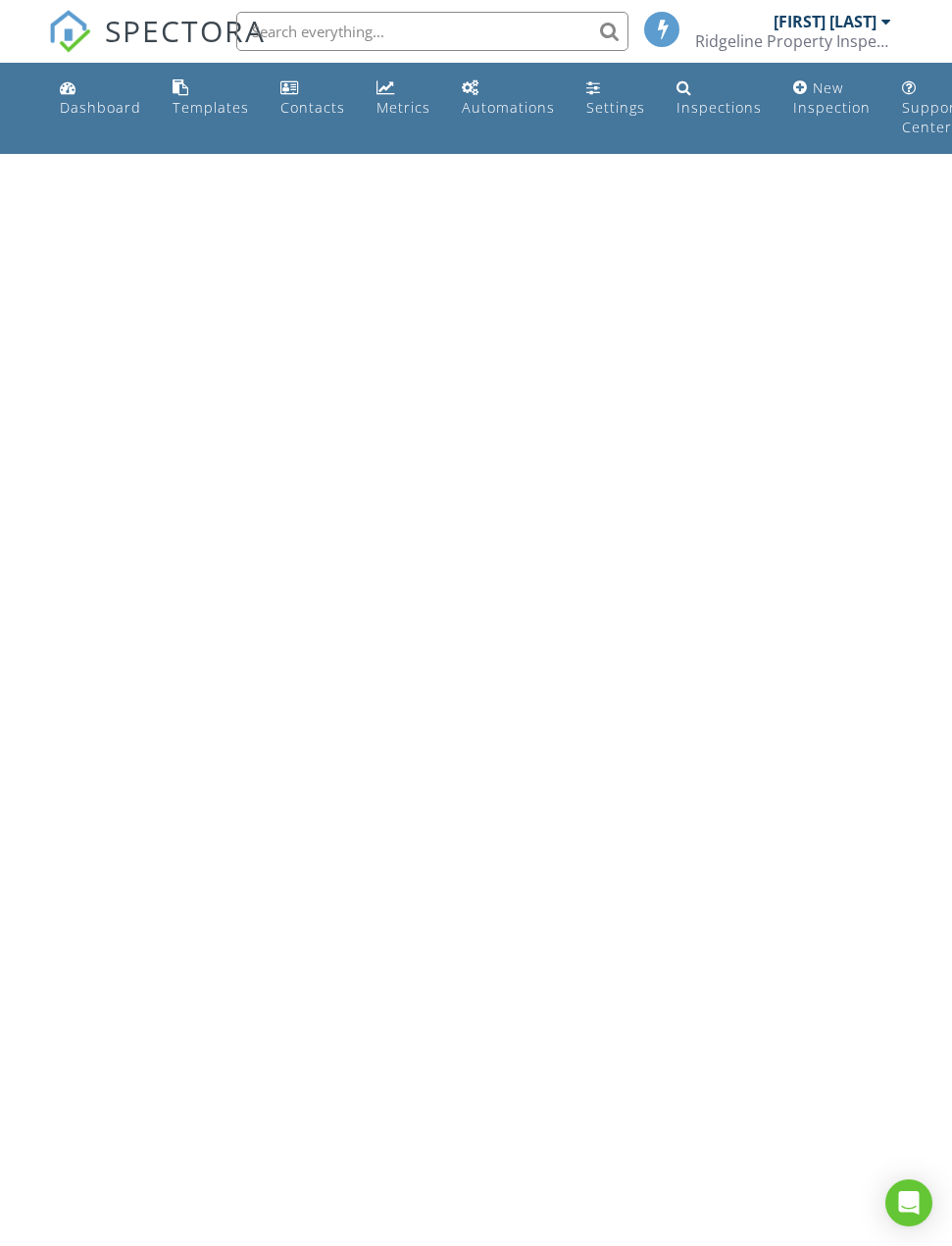 scroll, scrollTop: 0, scrollLeft: 0, axis: both 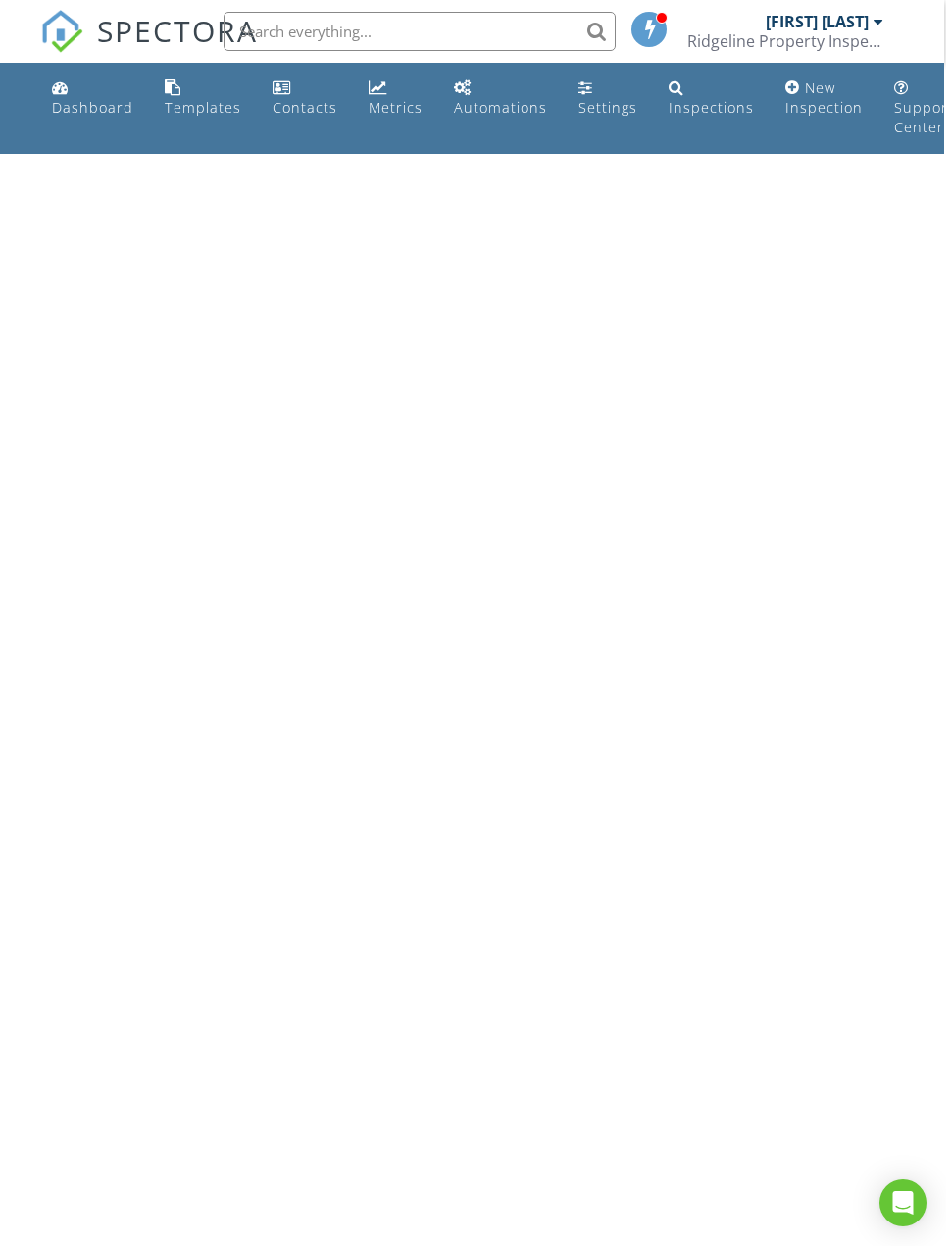click on "Inspections" at bounding box center [717, 107] 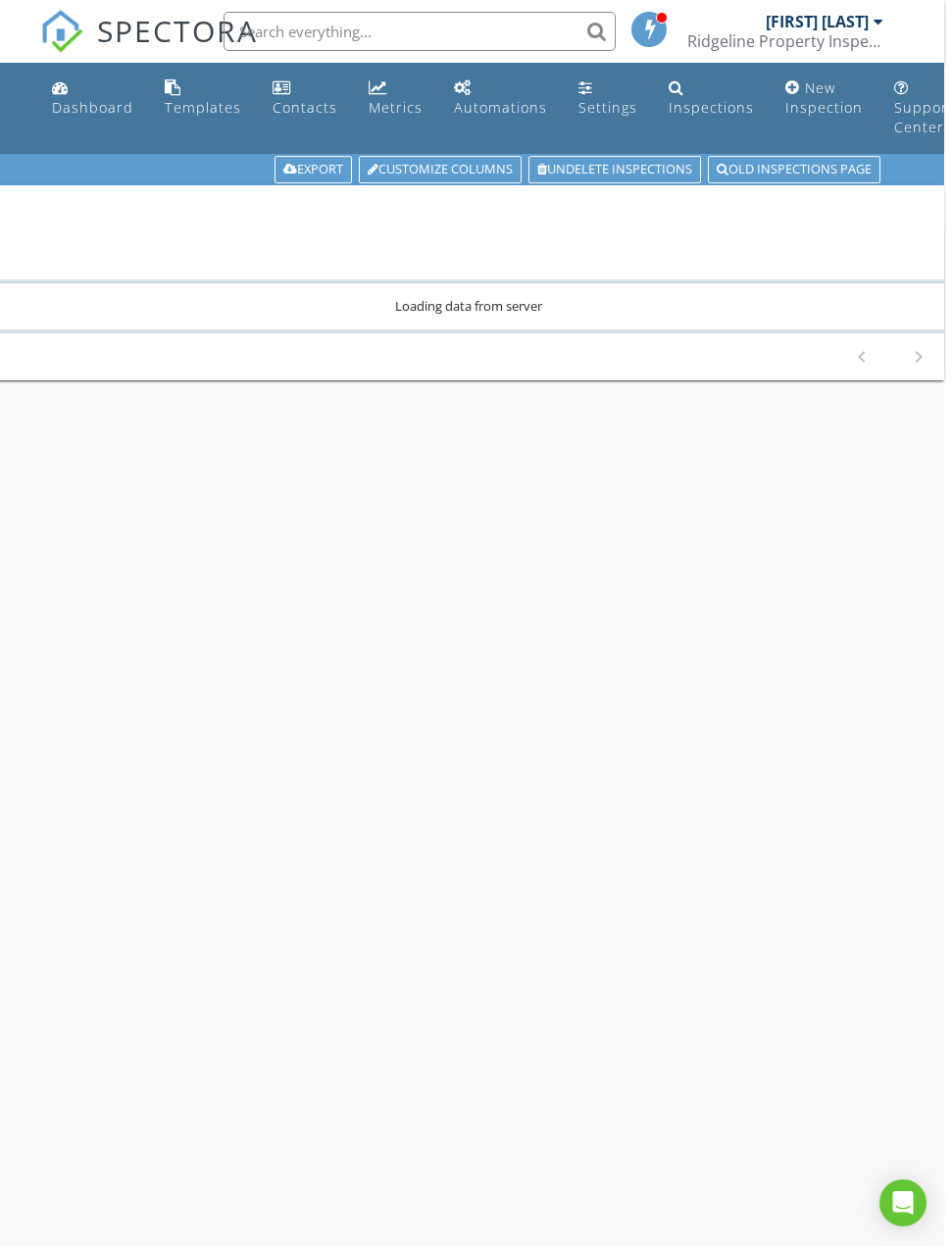 scroll, scrollTop: 0, scrollLeft: 8, axis: horizontal 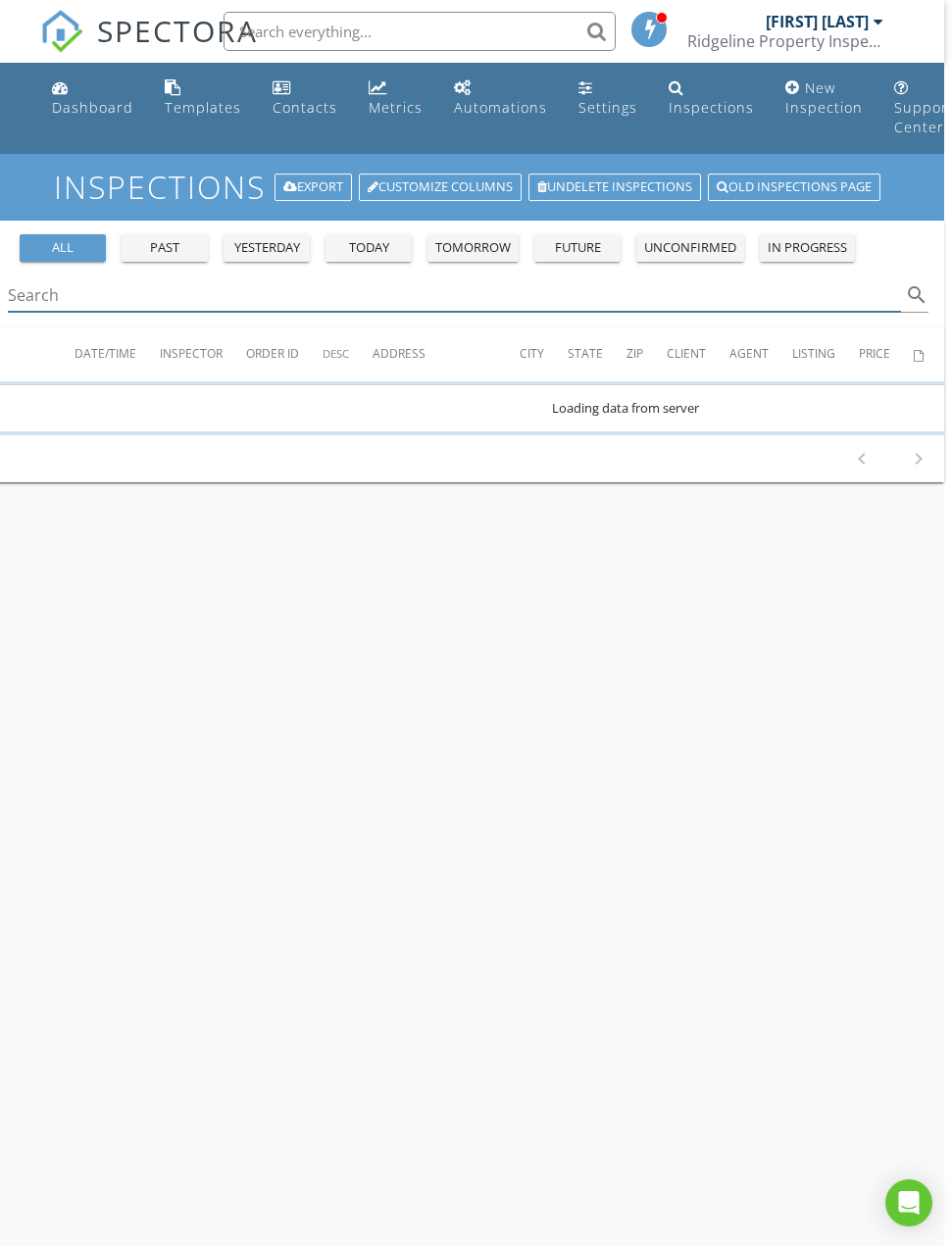 click at bounding box center (454, 295) 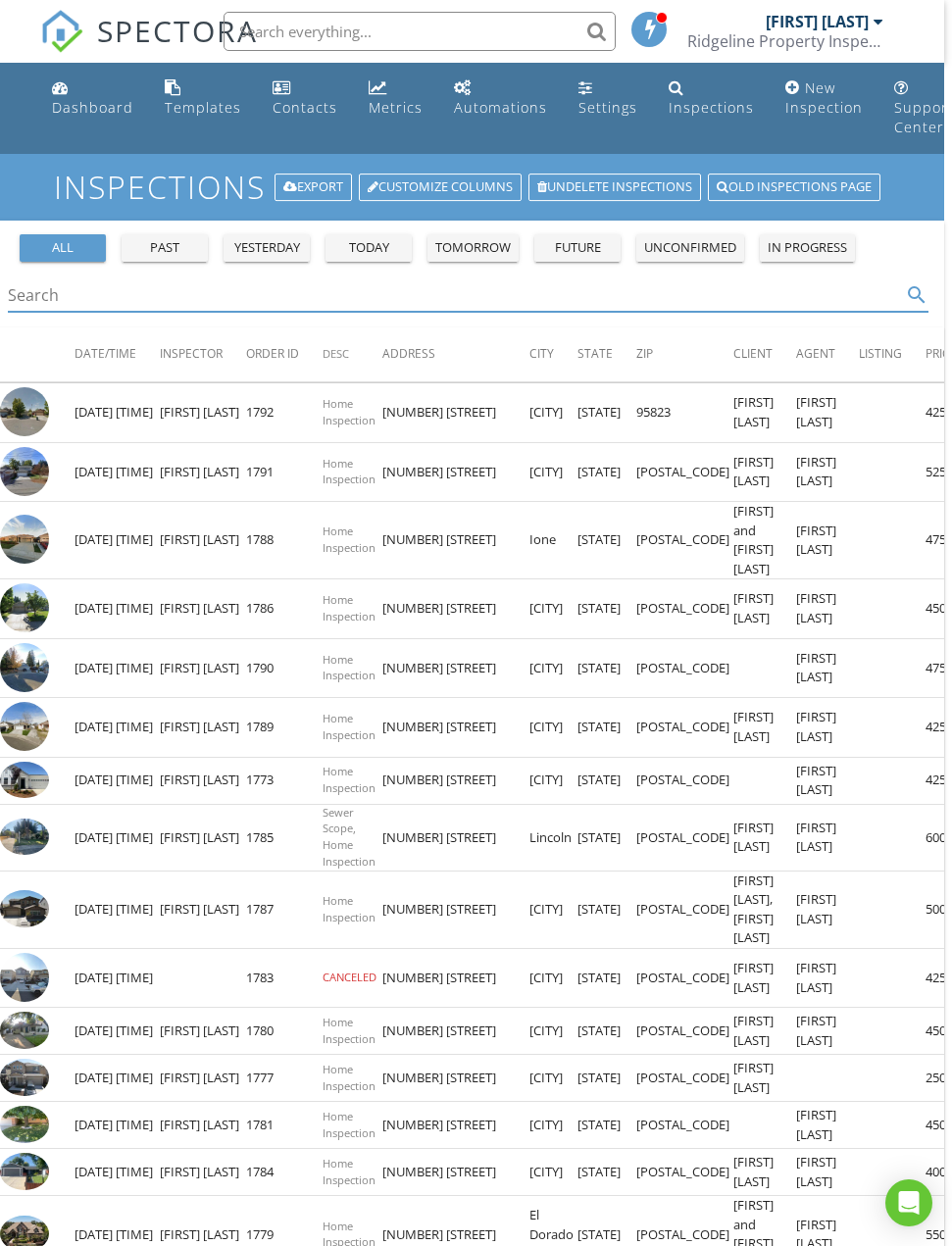 scroll, scrollTop: 0, scrollLeft: 7, axis: horizontal 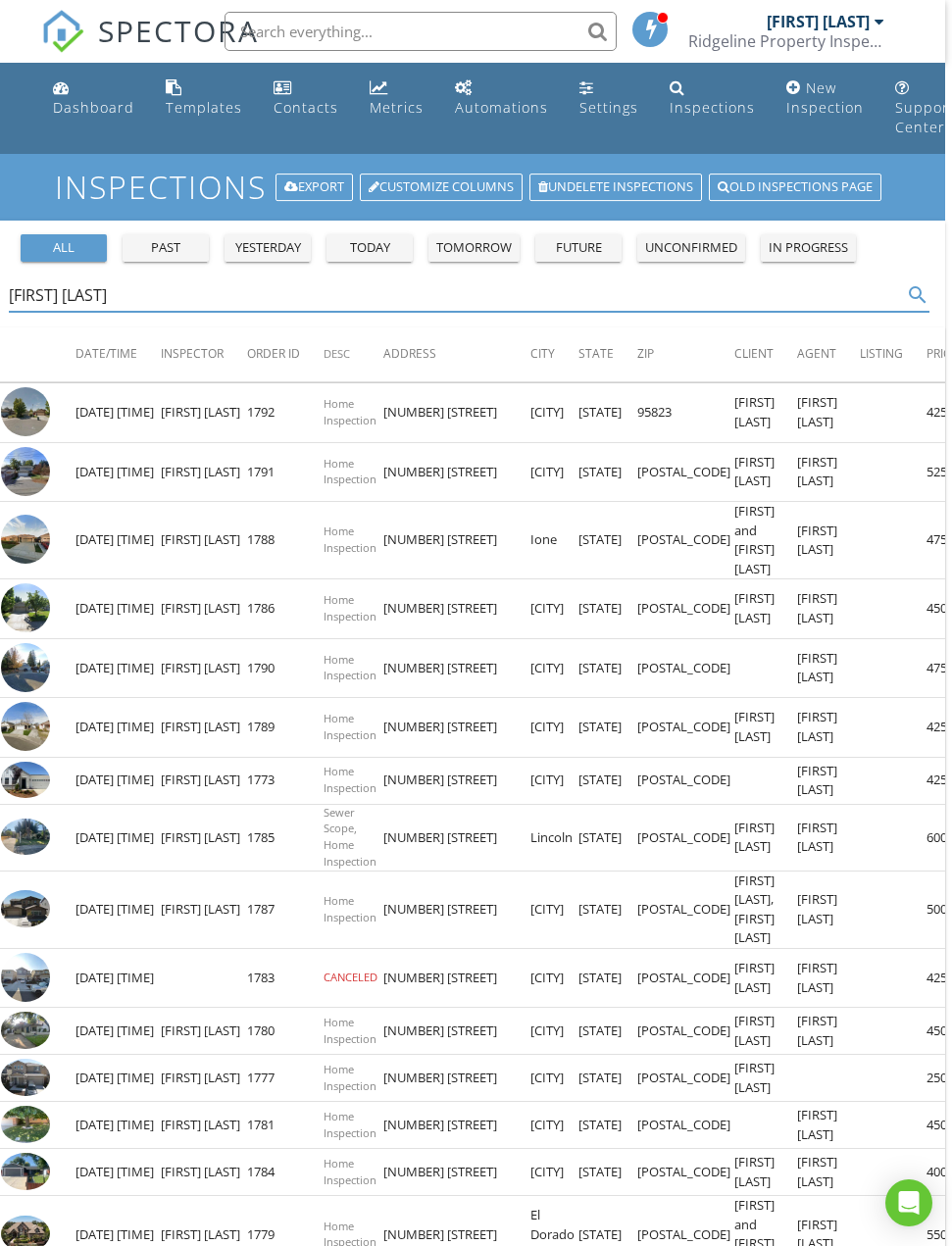 type on "Dezi" 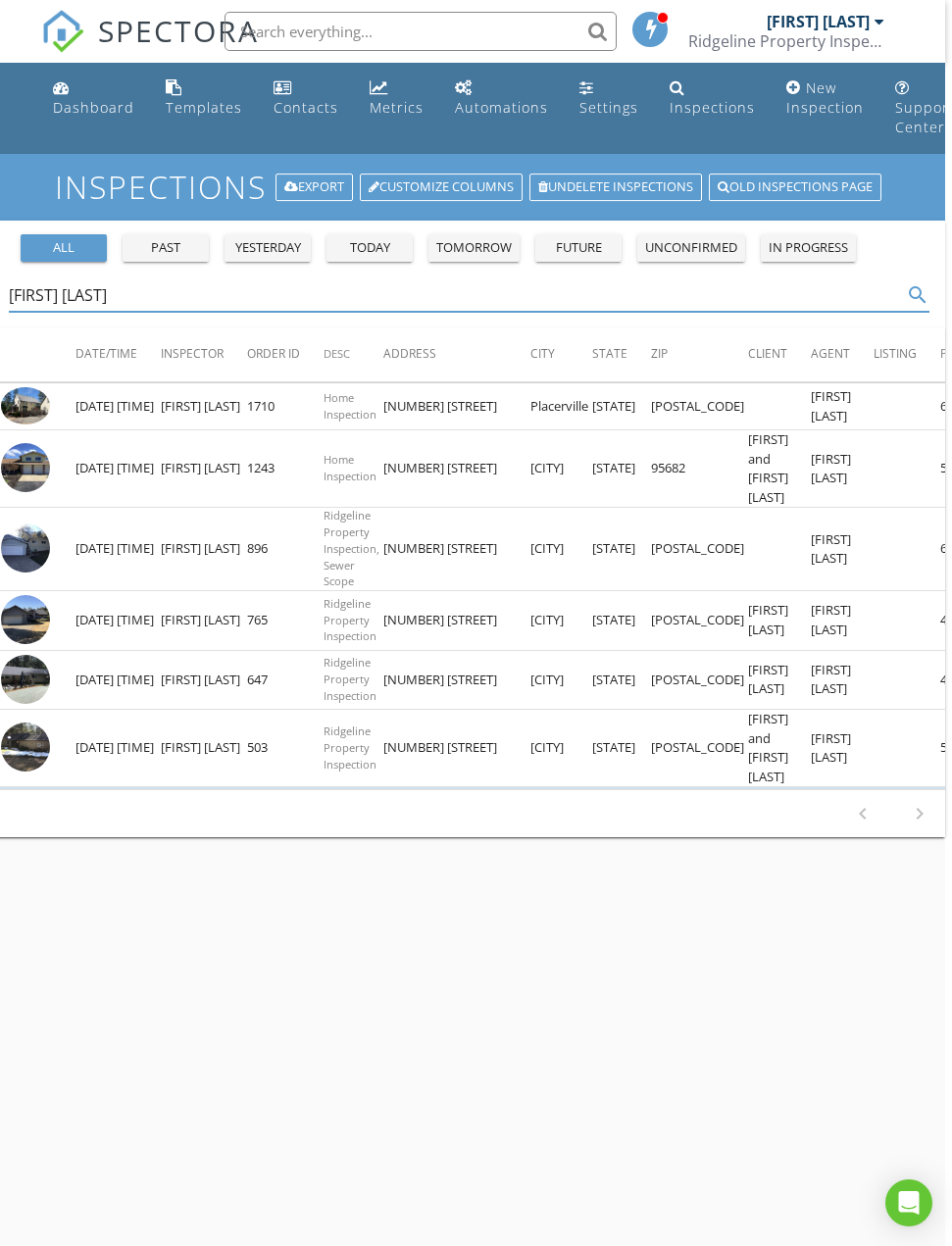 click on "Dashboard" at bounding box center [93, 107] 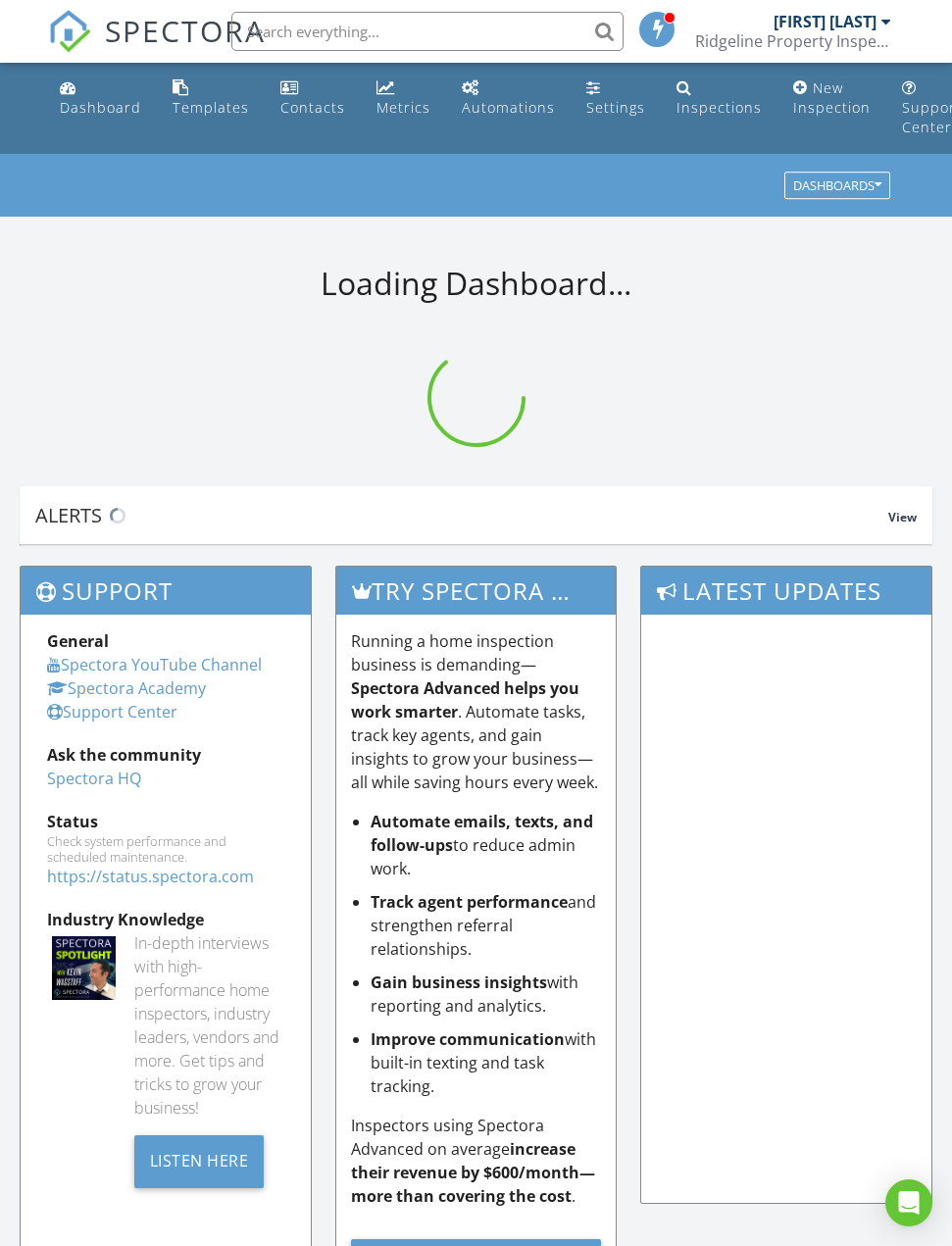 scroll, scrollTop: 0, scrollLeft: 0, axis: both 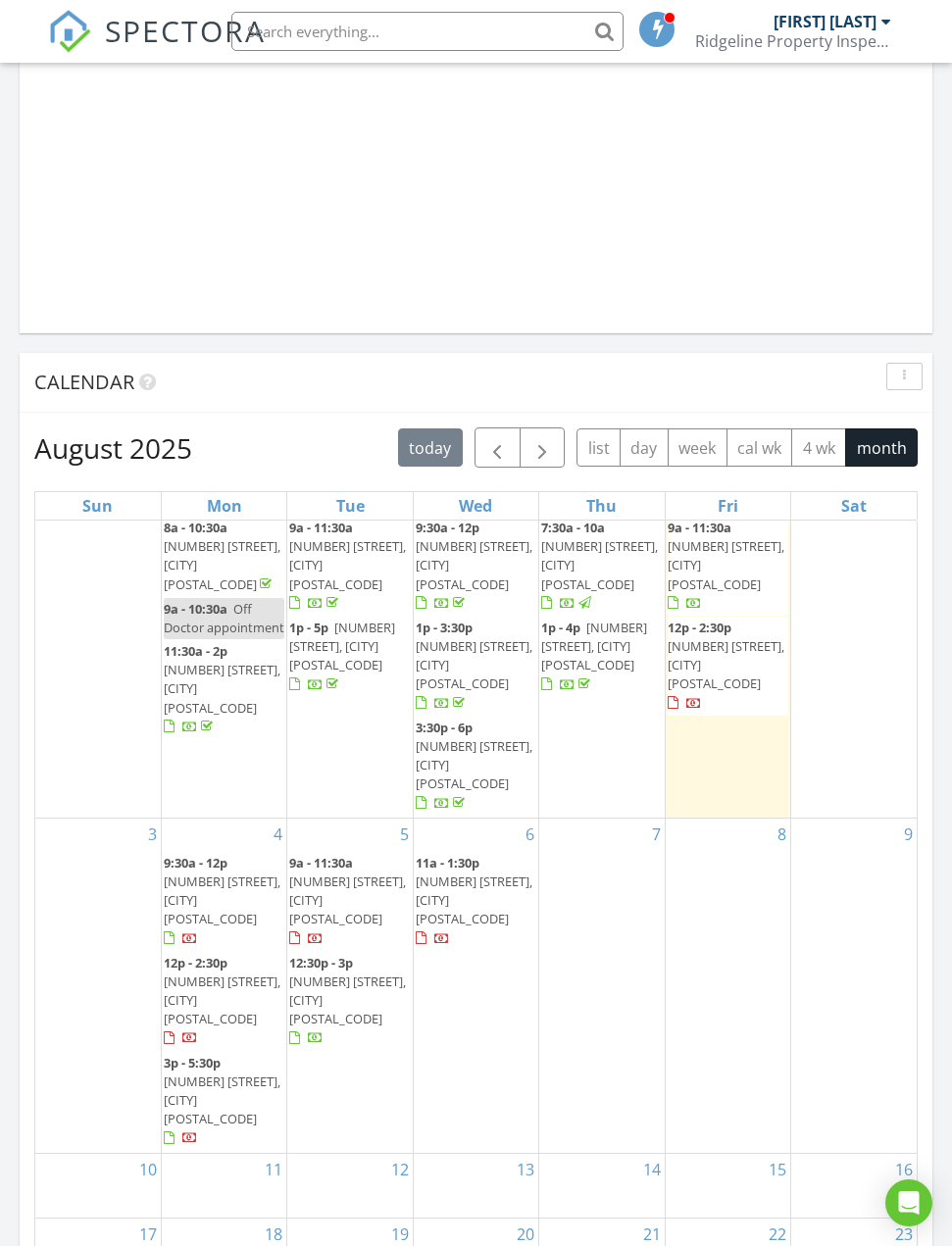 click on "11" at bounding box center (224, 1170) 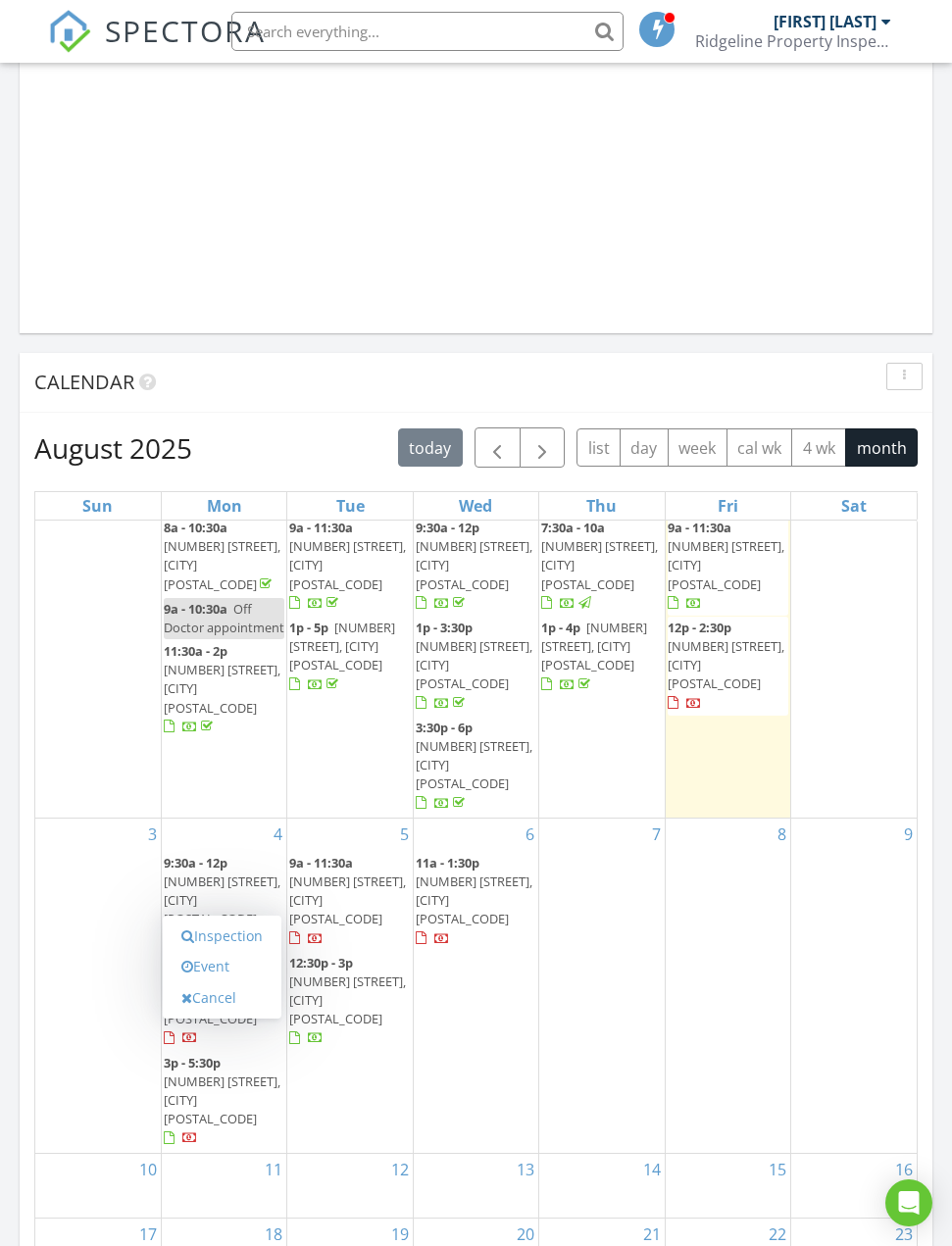 click on "Inspection" at bounding box center [222, 936] 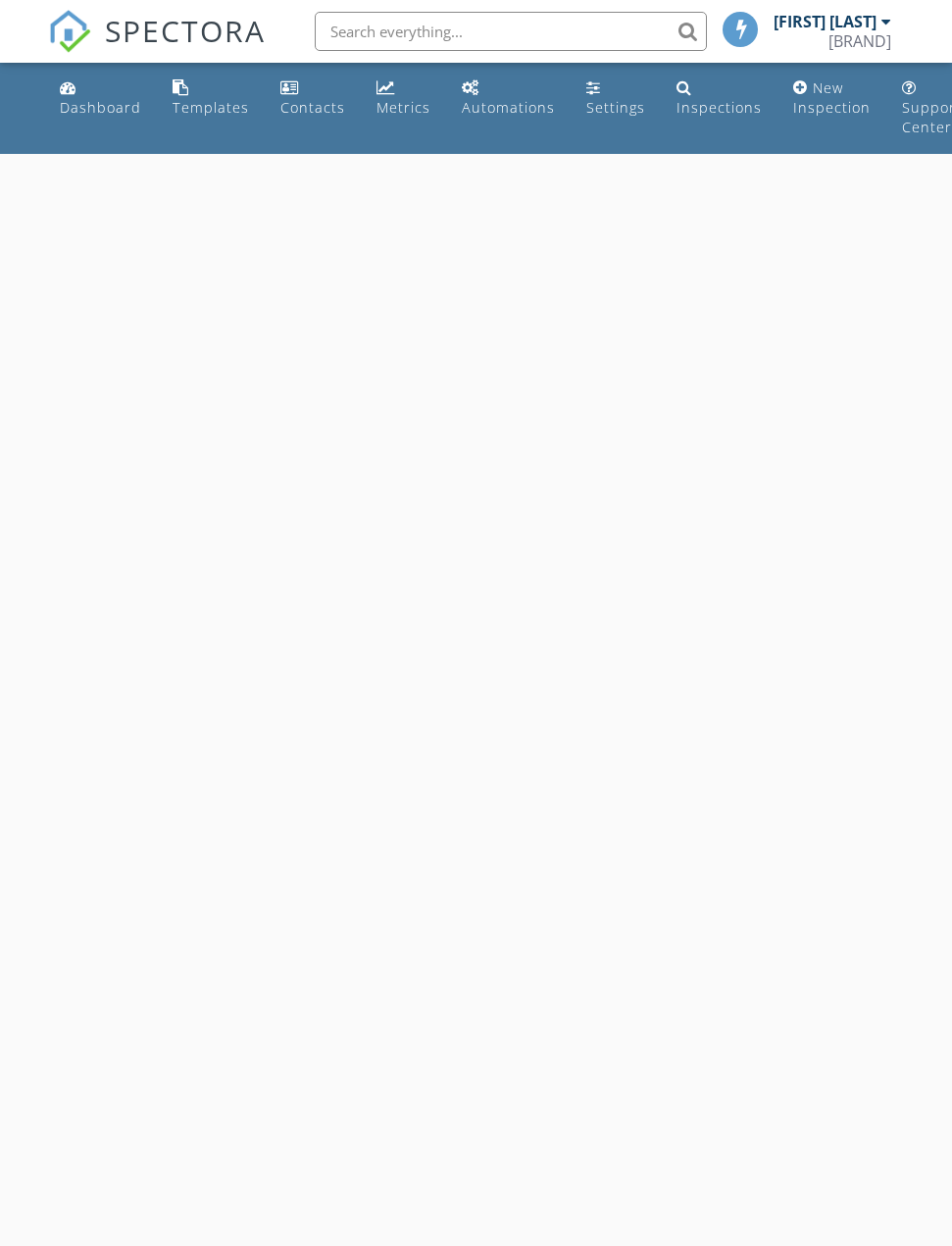 scroll, scrollTop: 20, scrollLeft: 0, axis: vertical 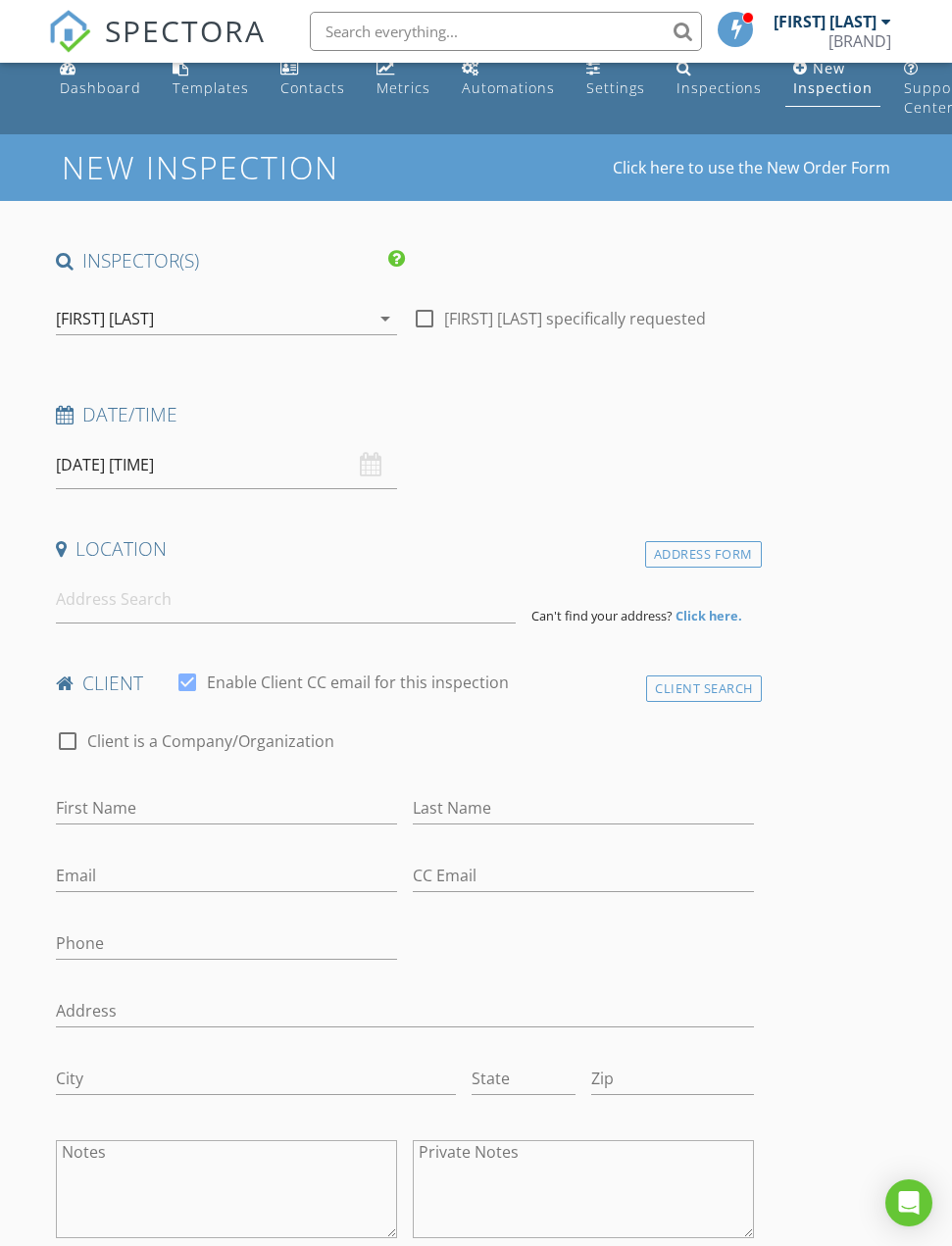 click on "[DATE] [TIME]" at bounding box center (226, 465) 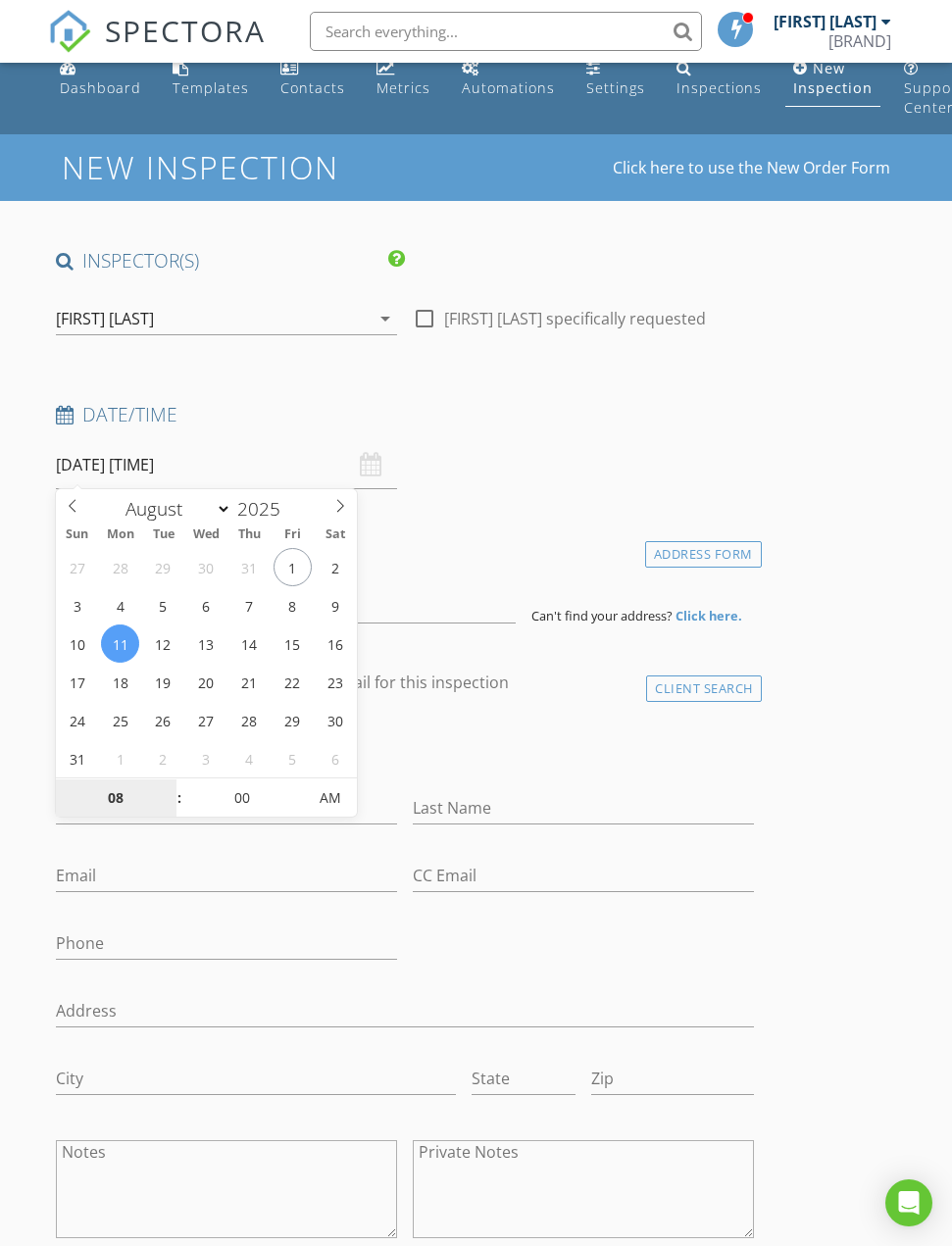 click on "08" at bounding box center [116, 799] 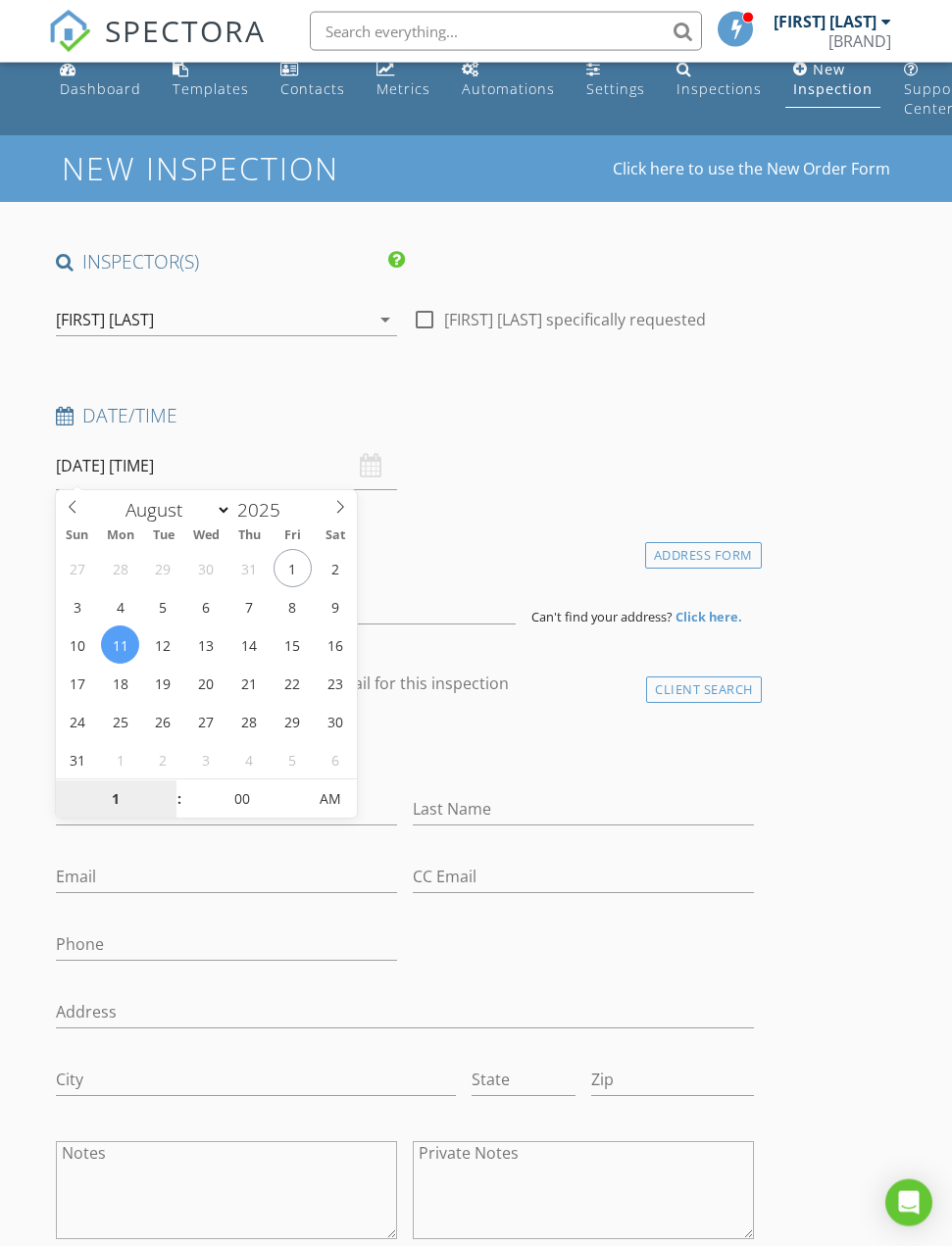 type on "10" 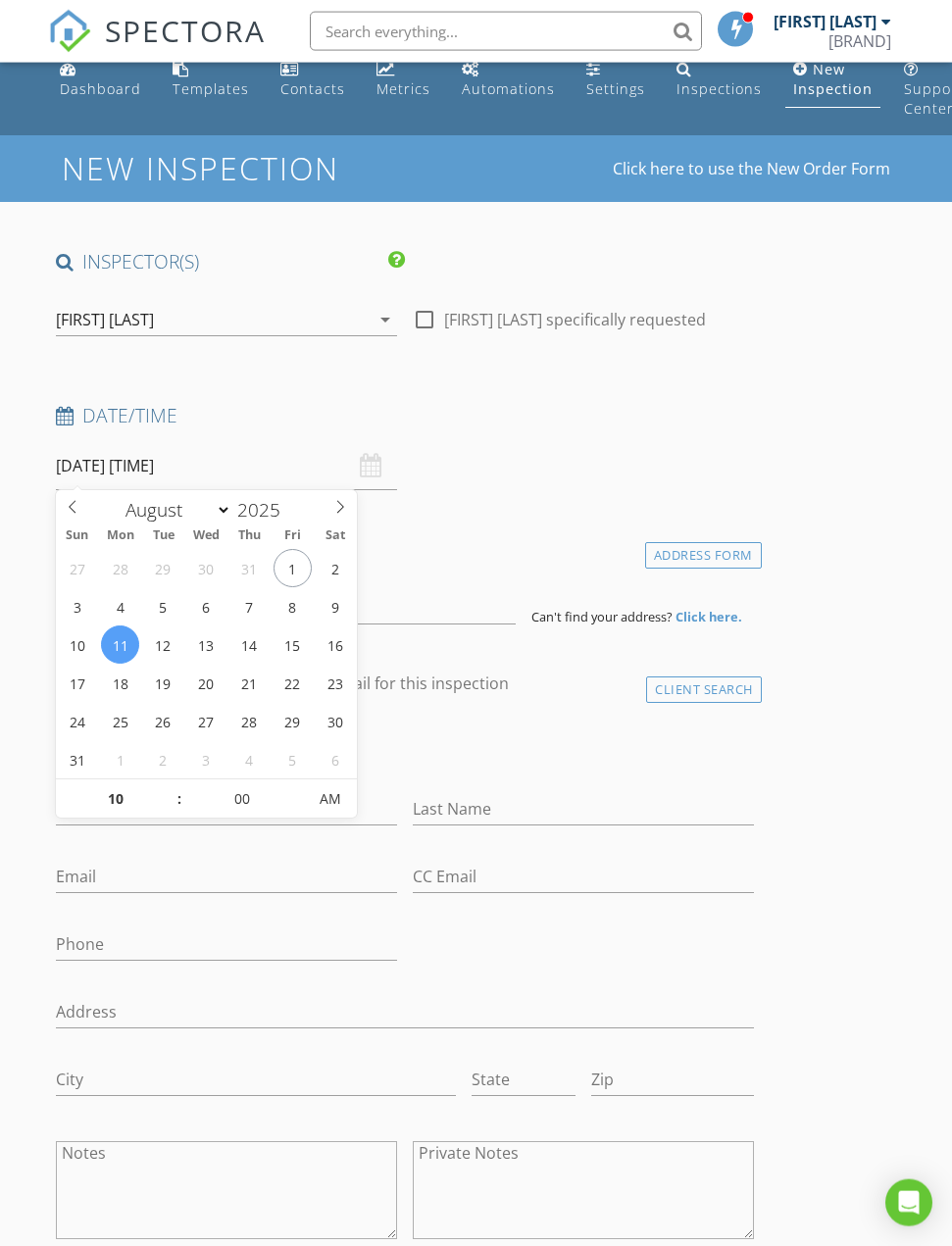 type on "[DATE] [TIME]" 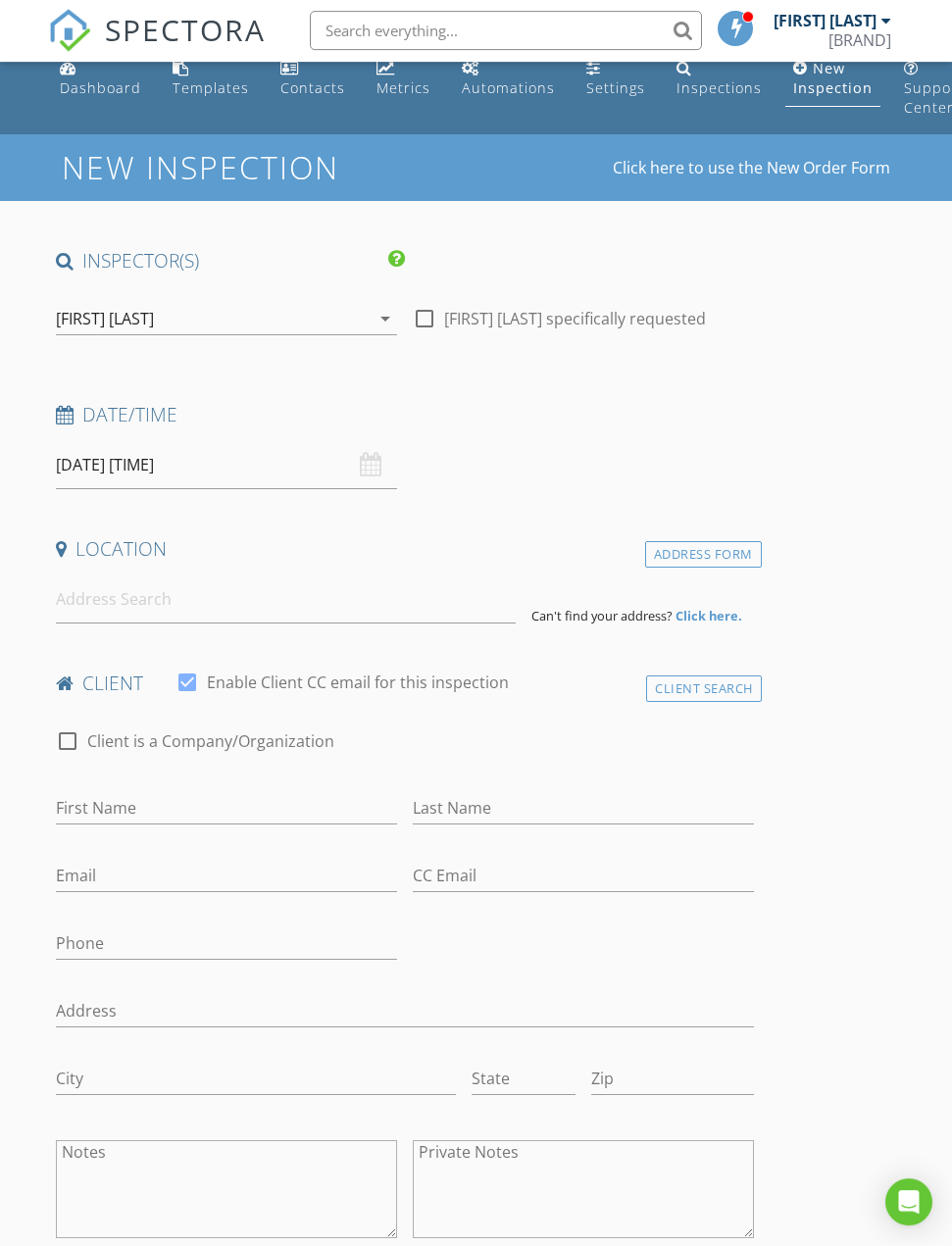 click on "check_box   [FIRST] [LAST]   PRIMARY   [FIRST] [LAST] arrow_drop_down   check_box_outline_blank [FIRST] [LAST] specifically requested
Date/Time
[DATE] [TIME]
Location
Address Form       Can't find your address?   Click here.
client
check_box Enable Client CC email for this inspection   Client Search     check_box_outline_blank Client is a Company/Organization     First Name   Last Name   Email   CC Email   Phone   Address   City   State   Zip       Notes   Private Notes
ADDITIONAL client
SERVICES
check_box_outline_blank   Residential Inspection   check_box_outline_blank   Duplex   check_box_outline_blank   Triplex   check_box_outline_blank   Fourplex   check_box_outline_blank   Two Homes One Property   check_box_outline_blank   Re-Inspection     Further Inspection" at bounding box center (476, 1757) 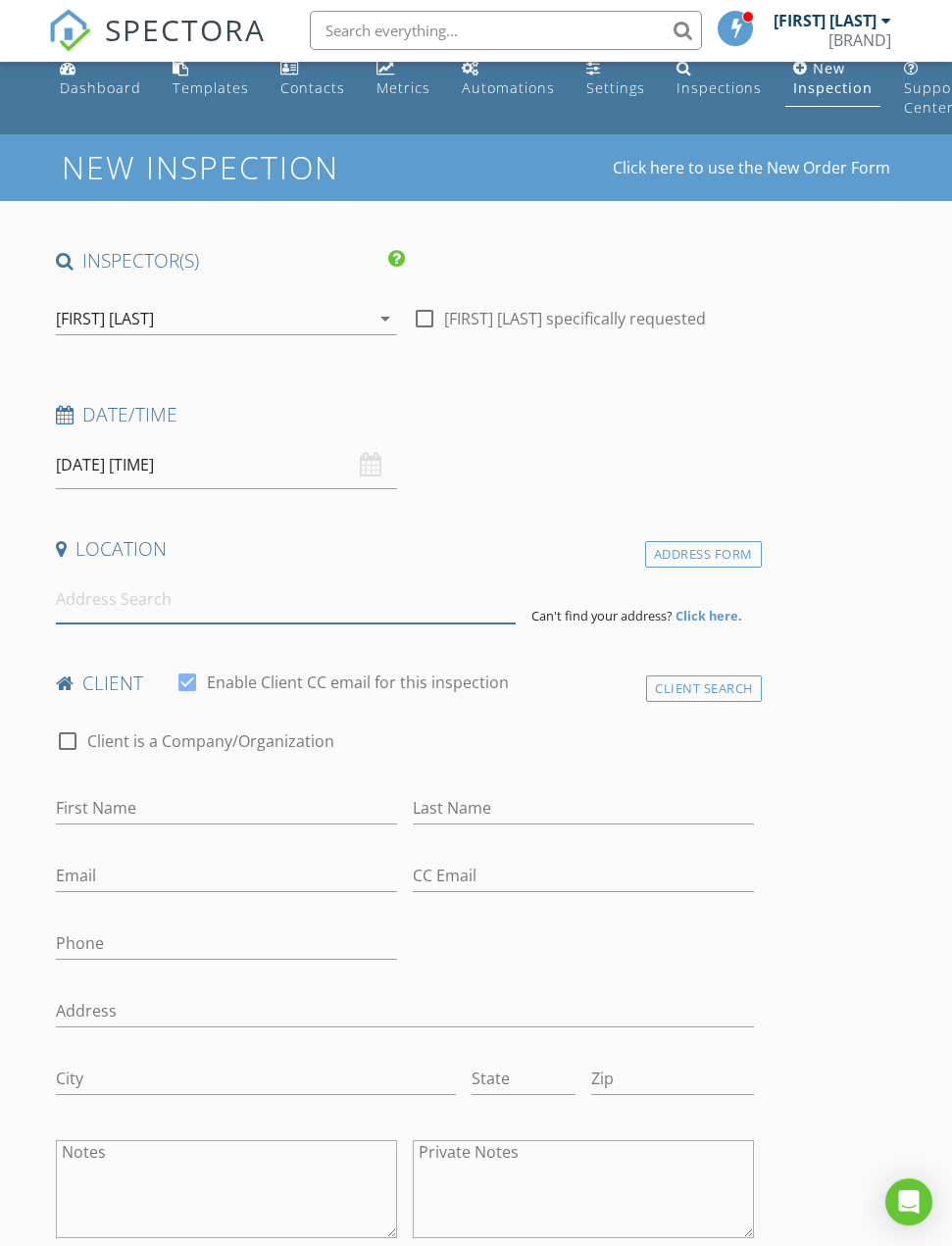 click at bounding box center [285, 600] 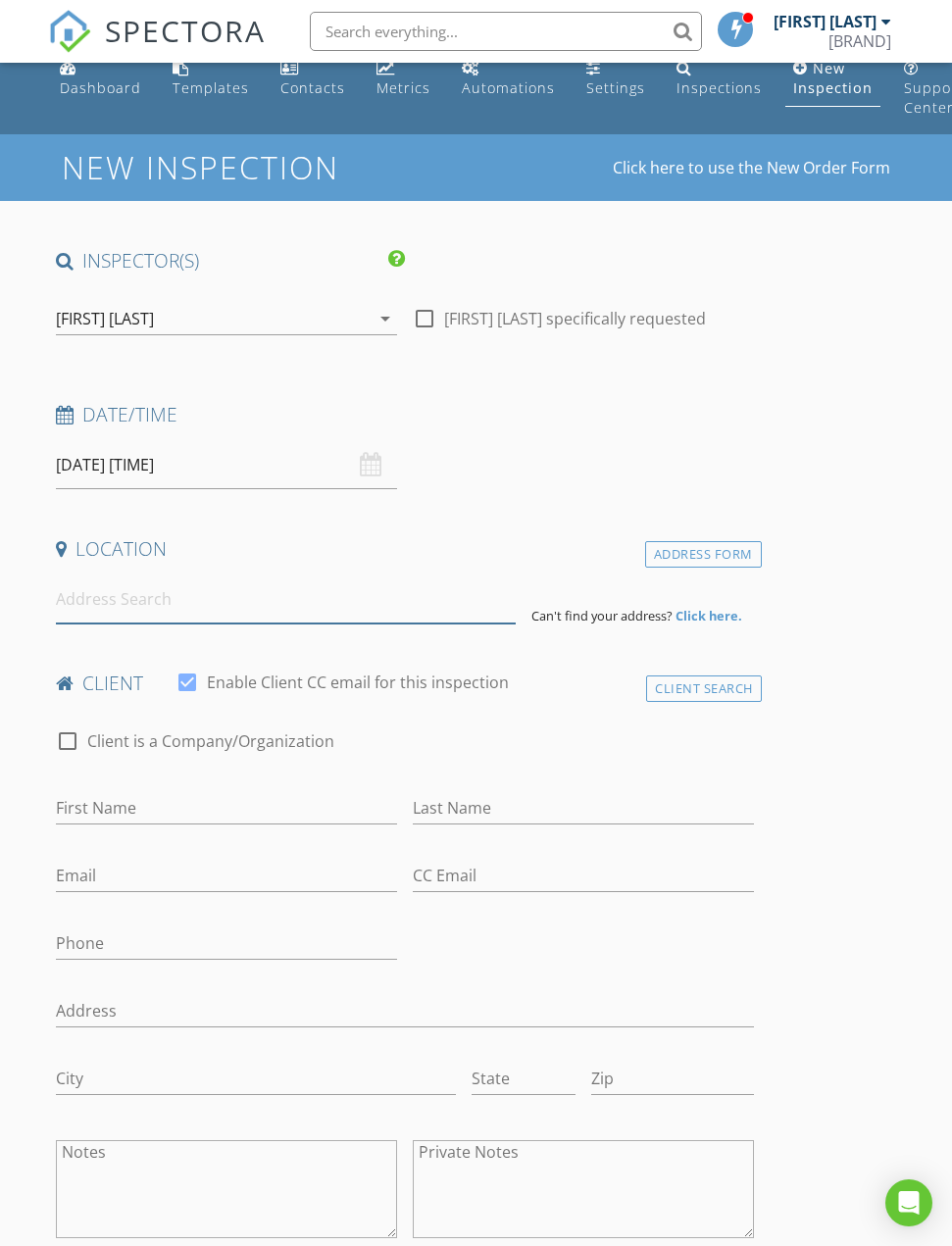 scroll, scrollTop: 19, scrollLeft: 0, axis: vertical 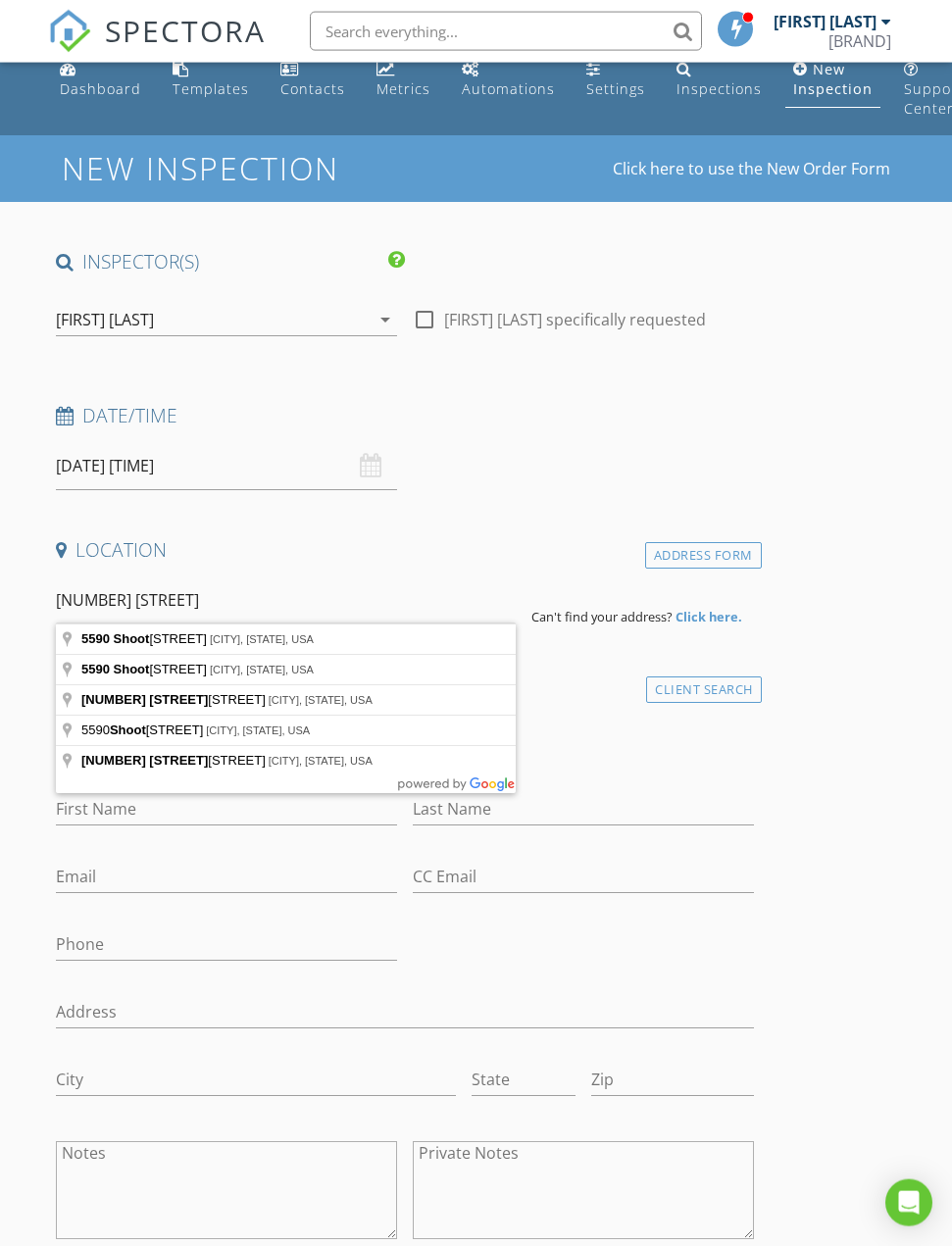 type on "5590 Shooting Star Road, Pollock Pines, CA, USA" 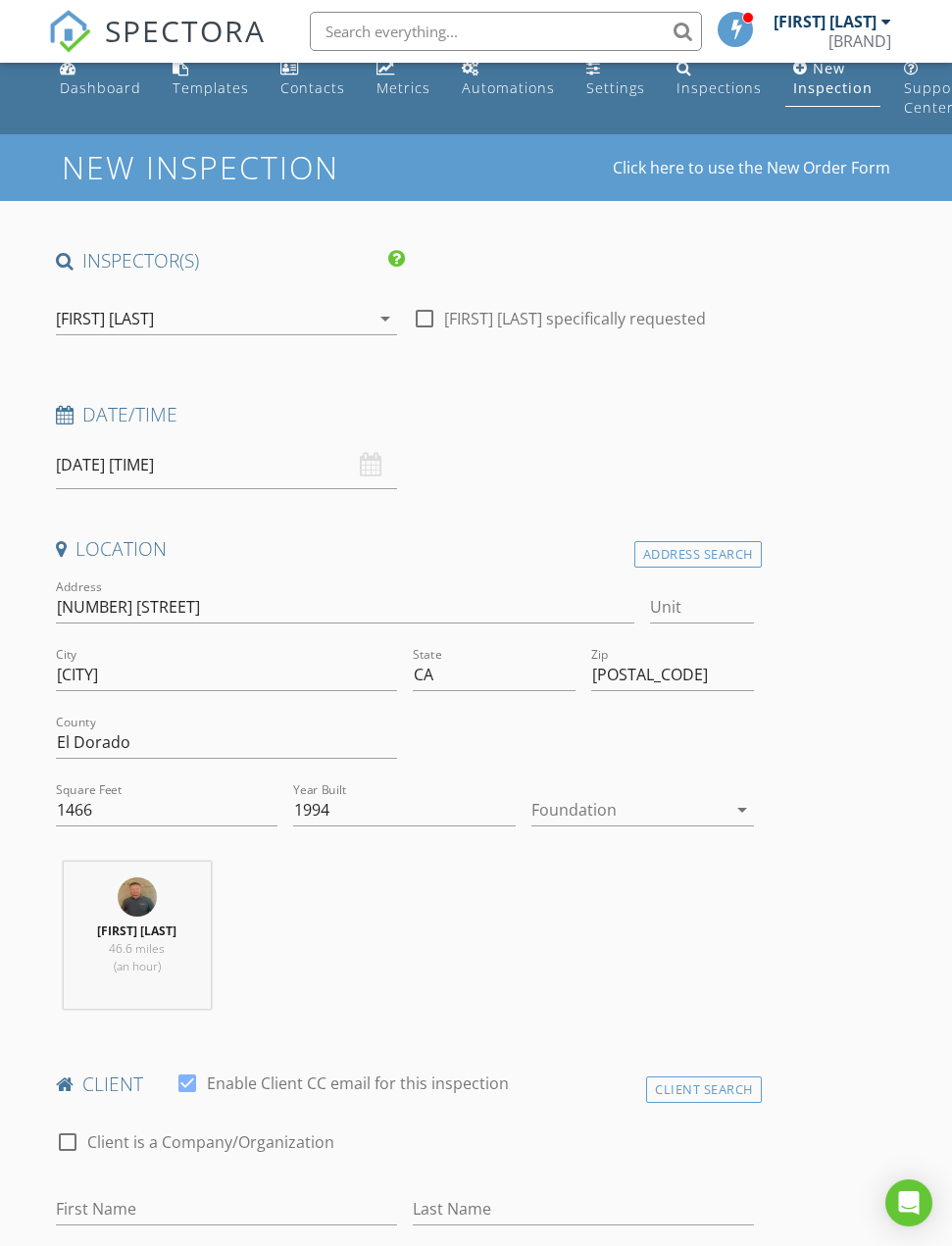 scroll, scrollTop: 17, scrollLeft: 0, axis: vertical 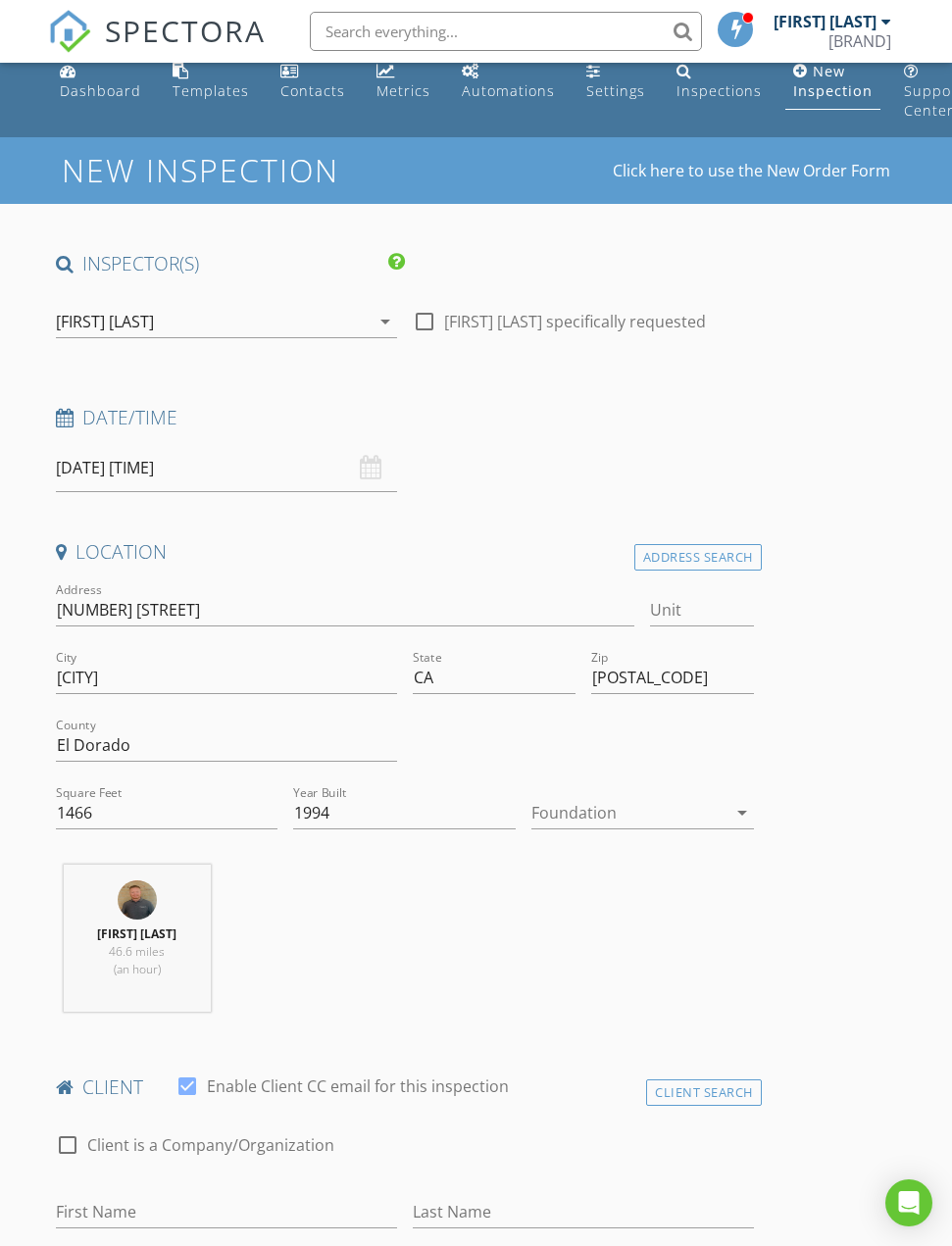 click at bounding box center (628, 813) 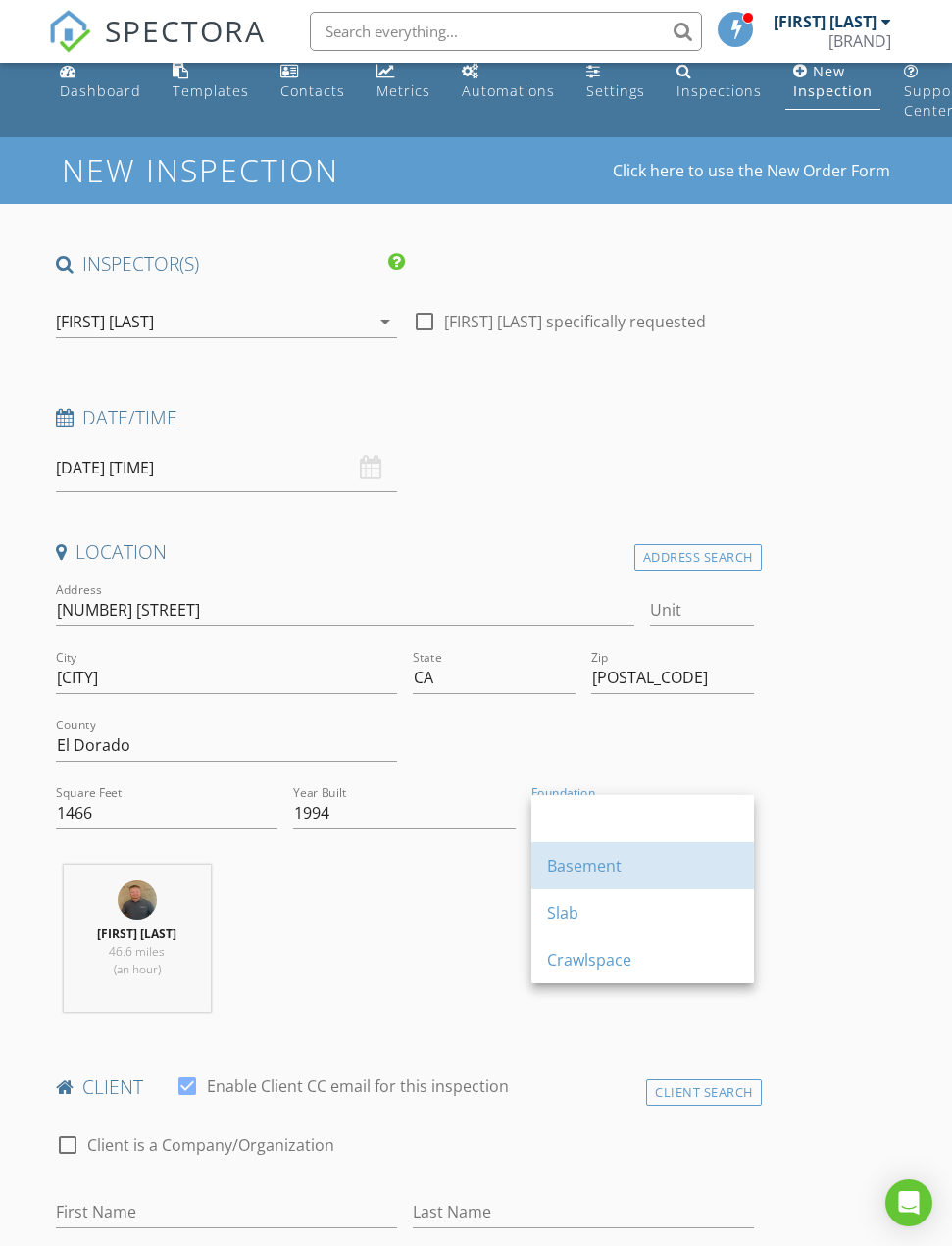 click on "Basement" at bounding box center (642, 866) 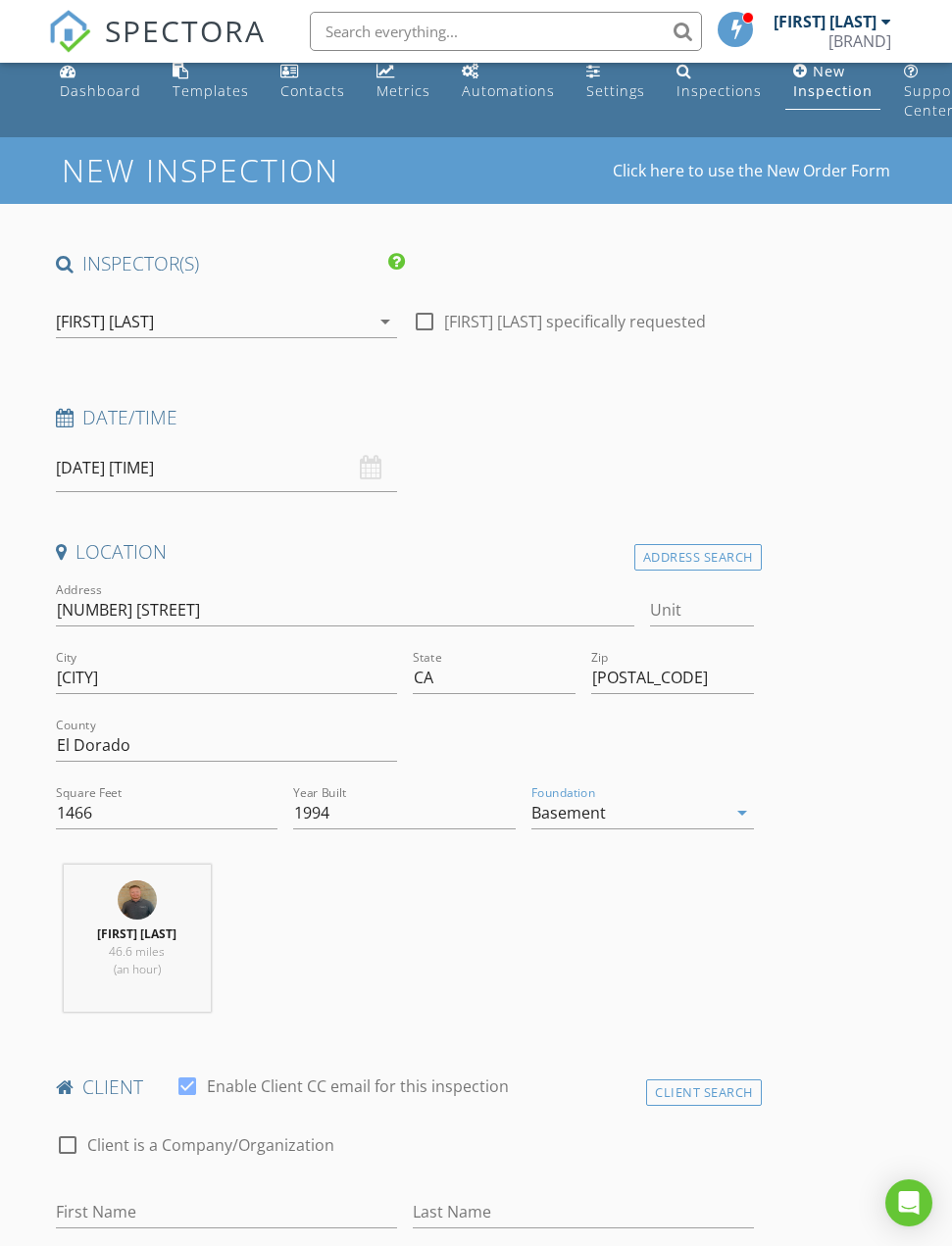 click on "Basement" at bounding box center [628, 813] 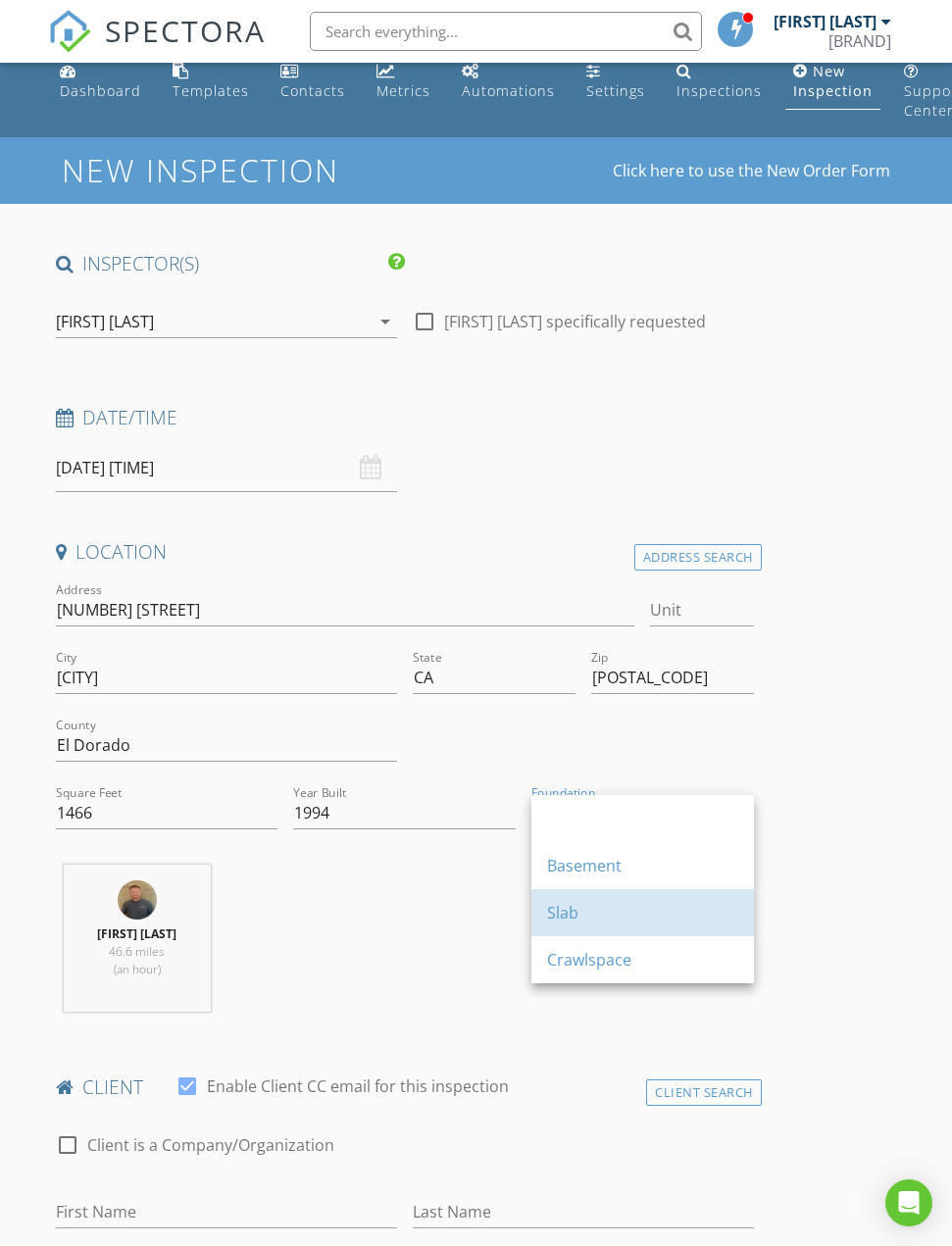 click on "Slab" at bounding box center [642, 913] 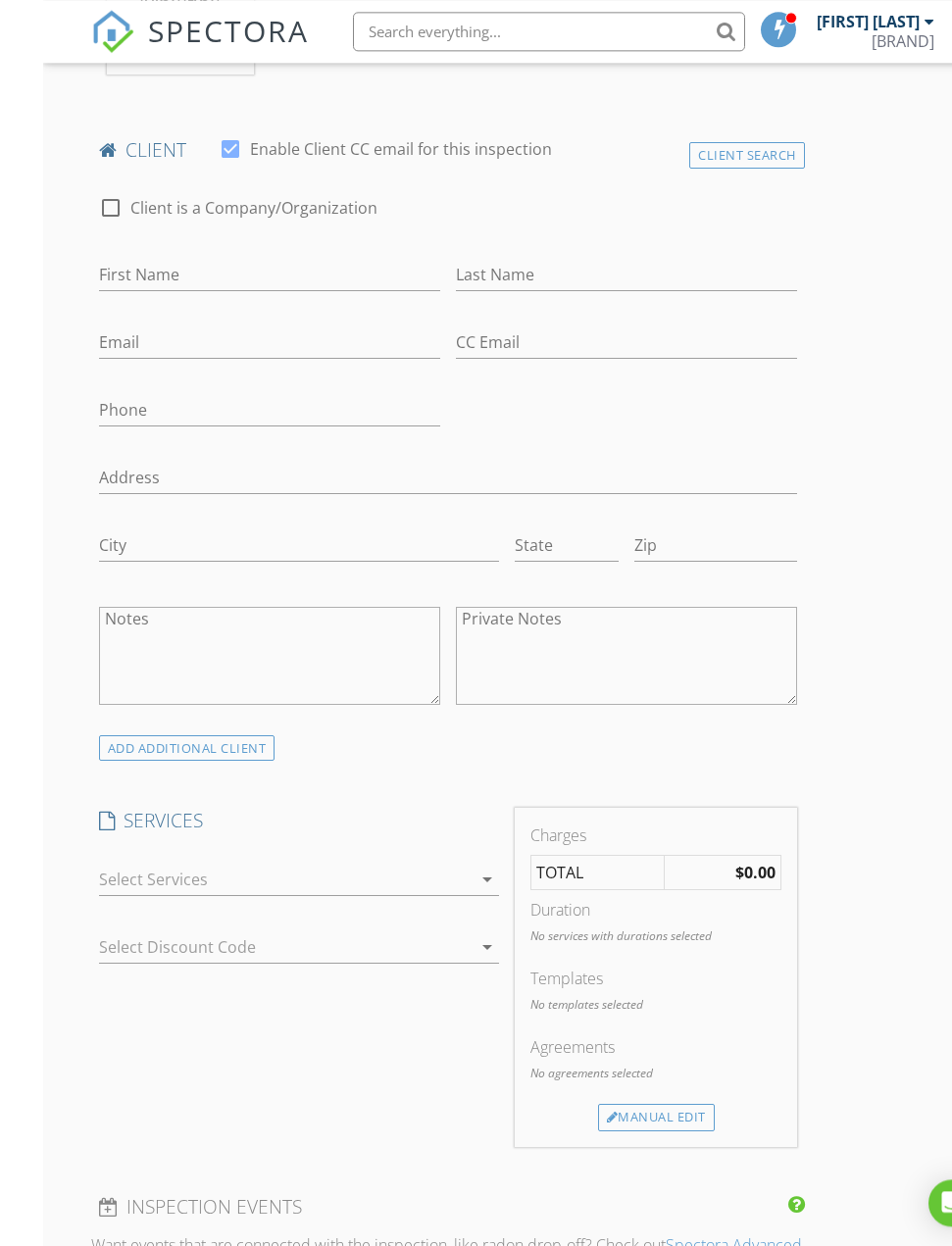 scroll, scrollTop: 985, scrollLeft: 0, axis: vertical 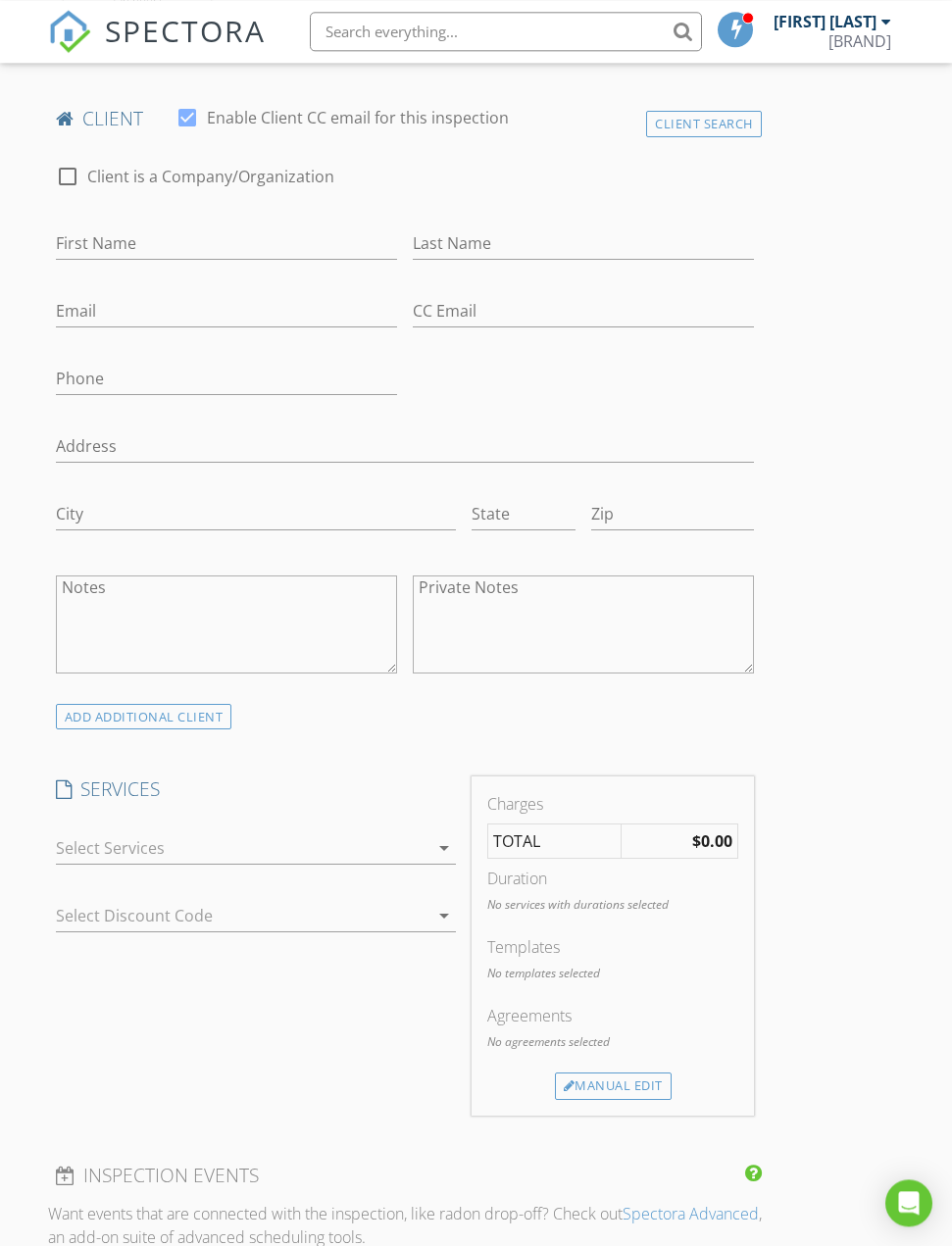 click at bounding box center (242, 848) 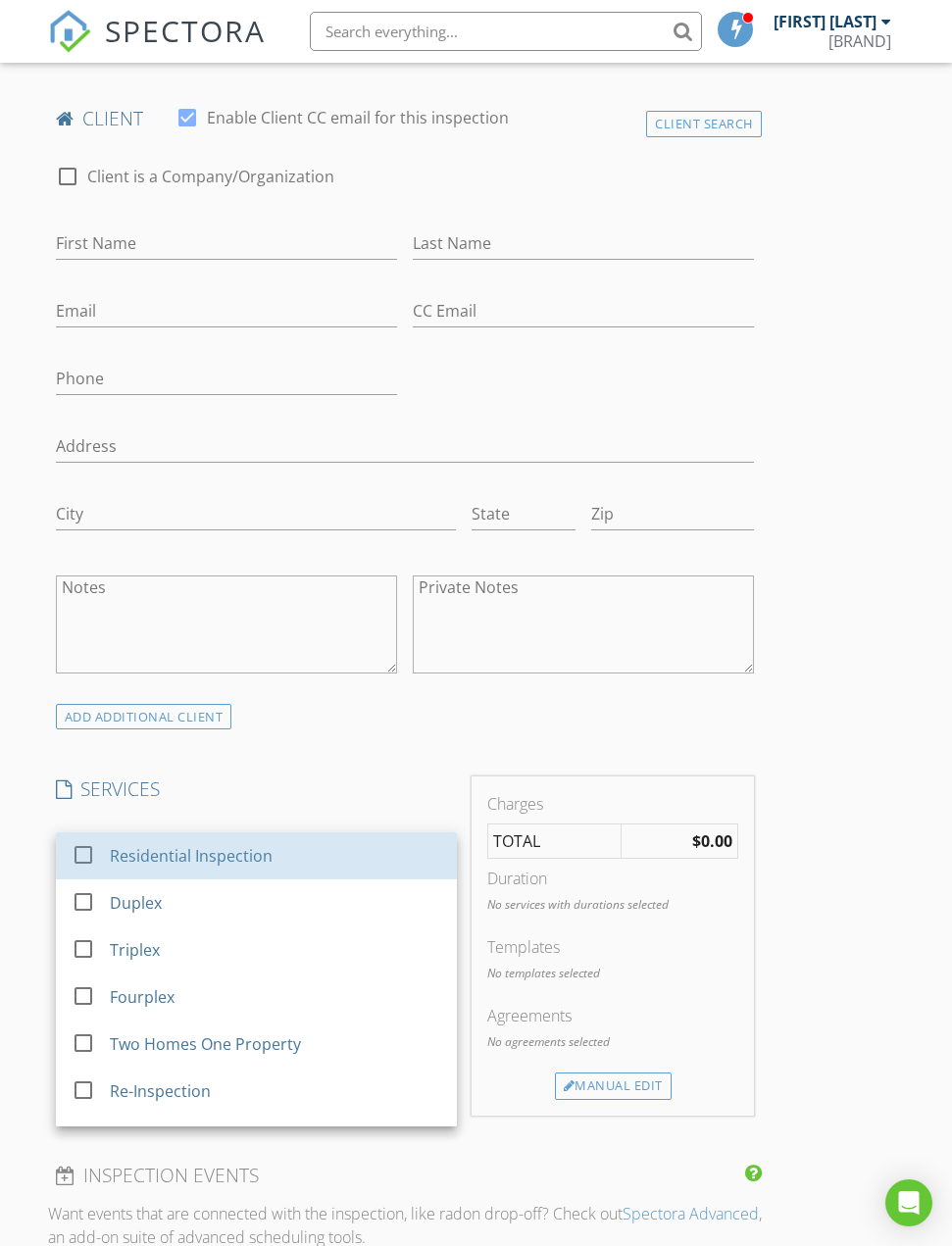 click on "Residential Inspection" at bounding box center (191, 856) 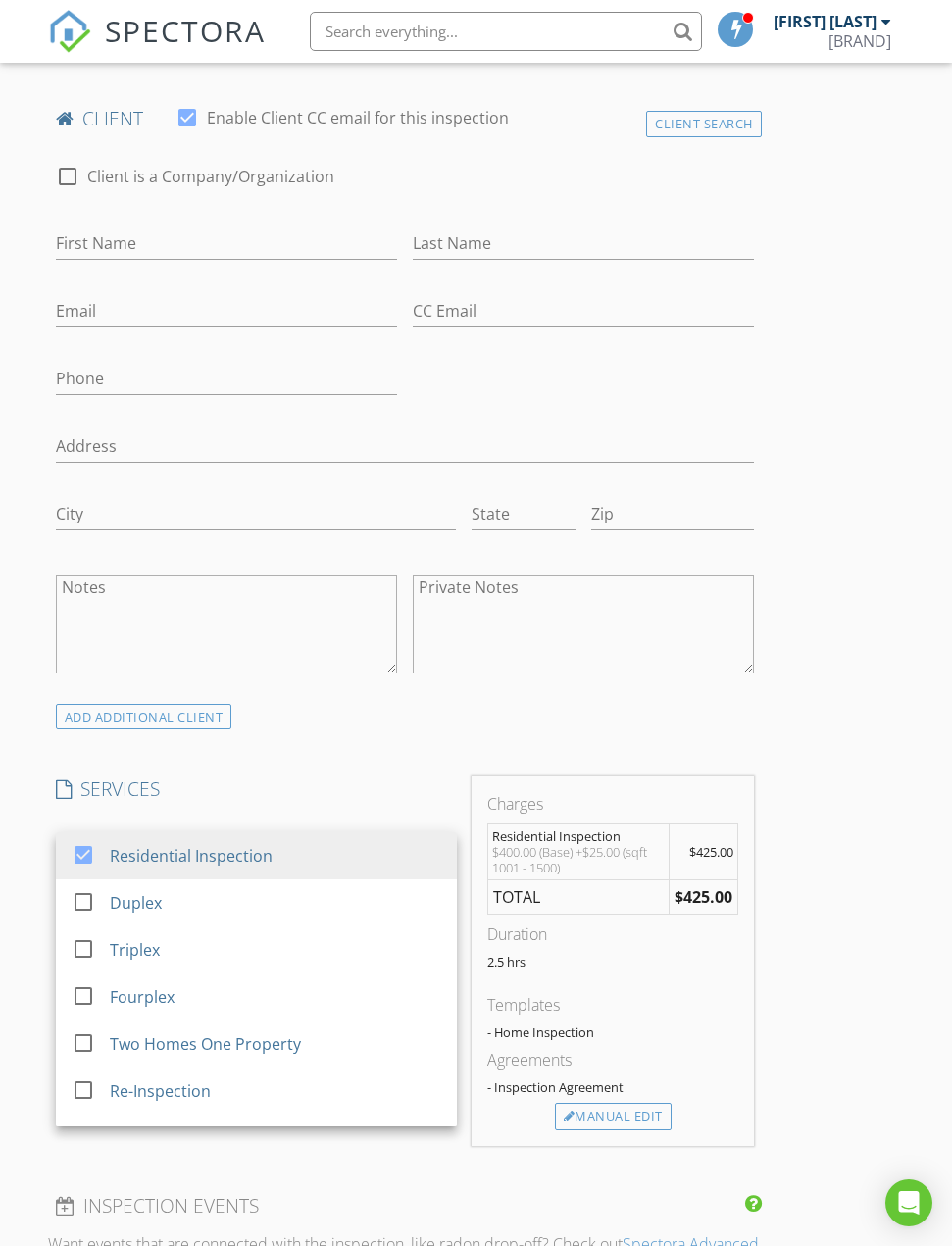 click on "INSPECTOR(S)
check_box   Ken Kelley   PRIMARY   Ken Kelley arrow_drop_down   check_box_outline_blank Ken Kelley specifically requested
Date/Time
08/11/2025 10:00 AM
Location
Address Search       Address 5590 Shooting Star Rd   Unit   City Pollock Pines   State CA   Zip 95726   County El Dorado     Square Feet 1466   Year Built 1994   Foundation Slab arrow_drop_down     Ken Kelley     46.6 miles     (an hour)
client
check_box Enable Client CC email for this inspection   Client Search     check_box_outline_blank Client is a Company/Organization     First Name   Last Name   Email   CC Email   Phone   Address   City   State   Zip       Notes   Private Notes
ADD ADDITIONAL client
SERVICES
check_box   Residential Inspection   check_box_outline_blank   Duplex     Triplex" at bounding box center (476, 1006) 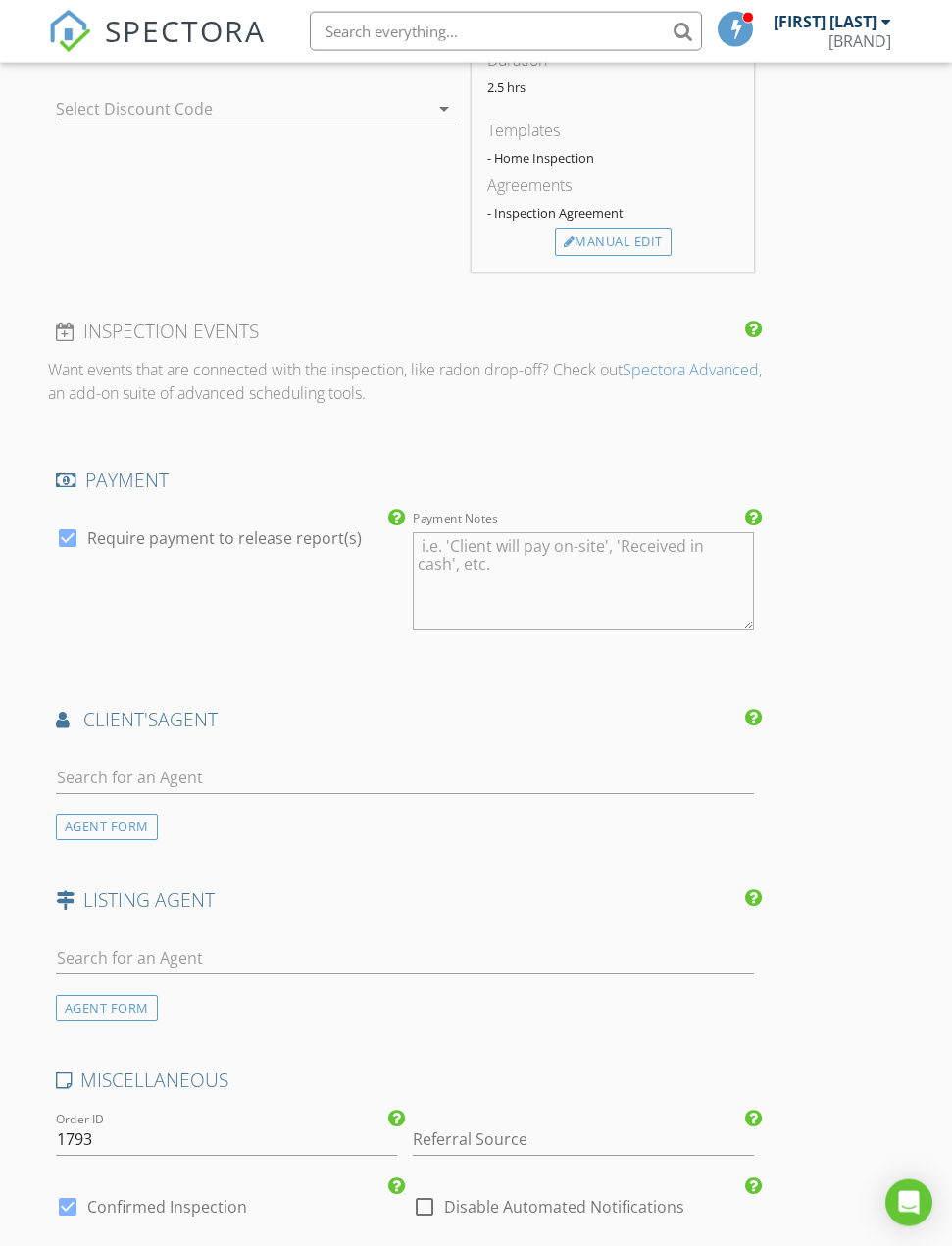 scroll, scrollTop: 1926, scrollLeft: 0, axis: vertical 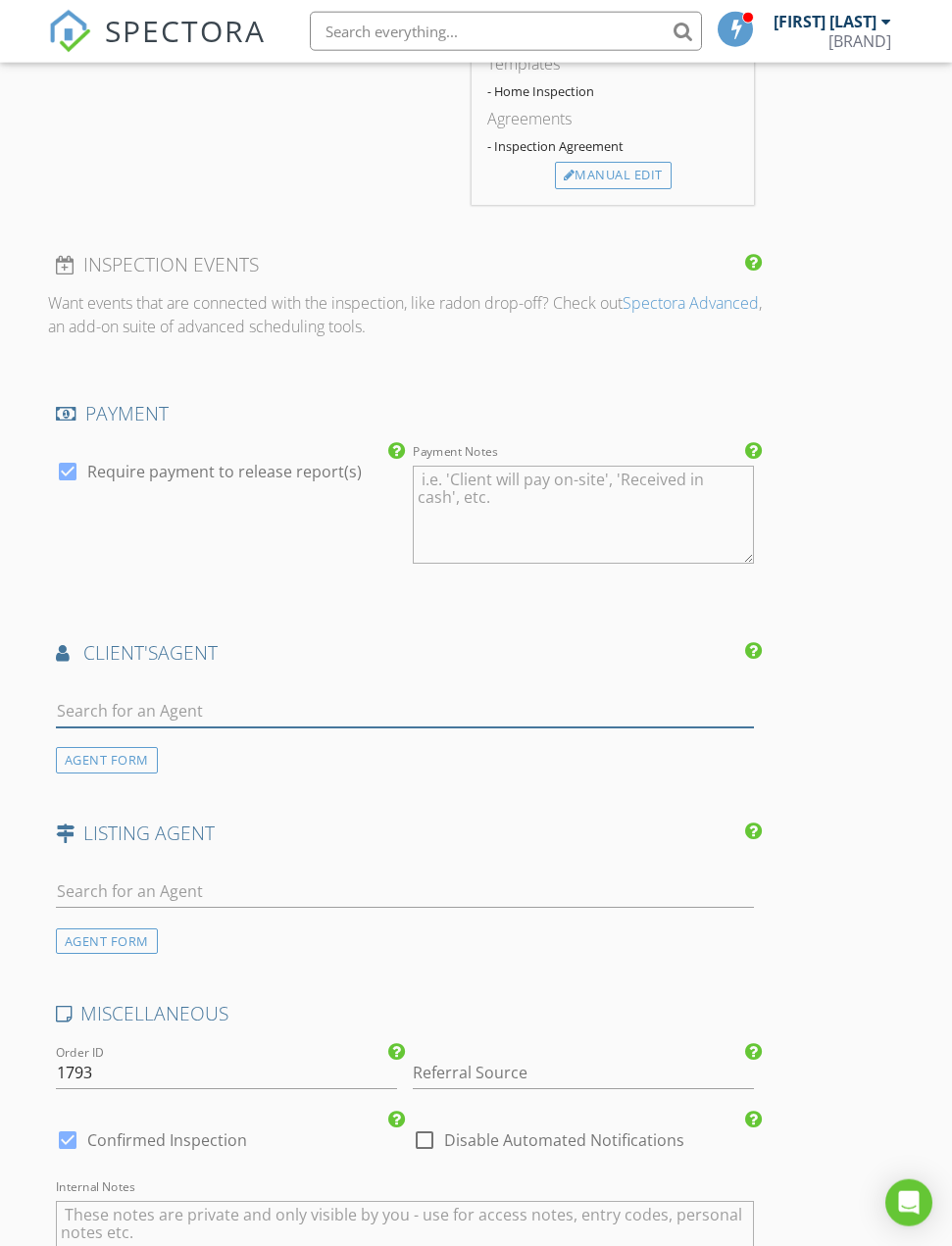 click at bounding box center (405, 711) 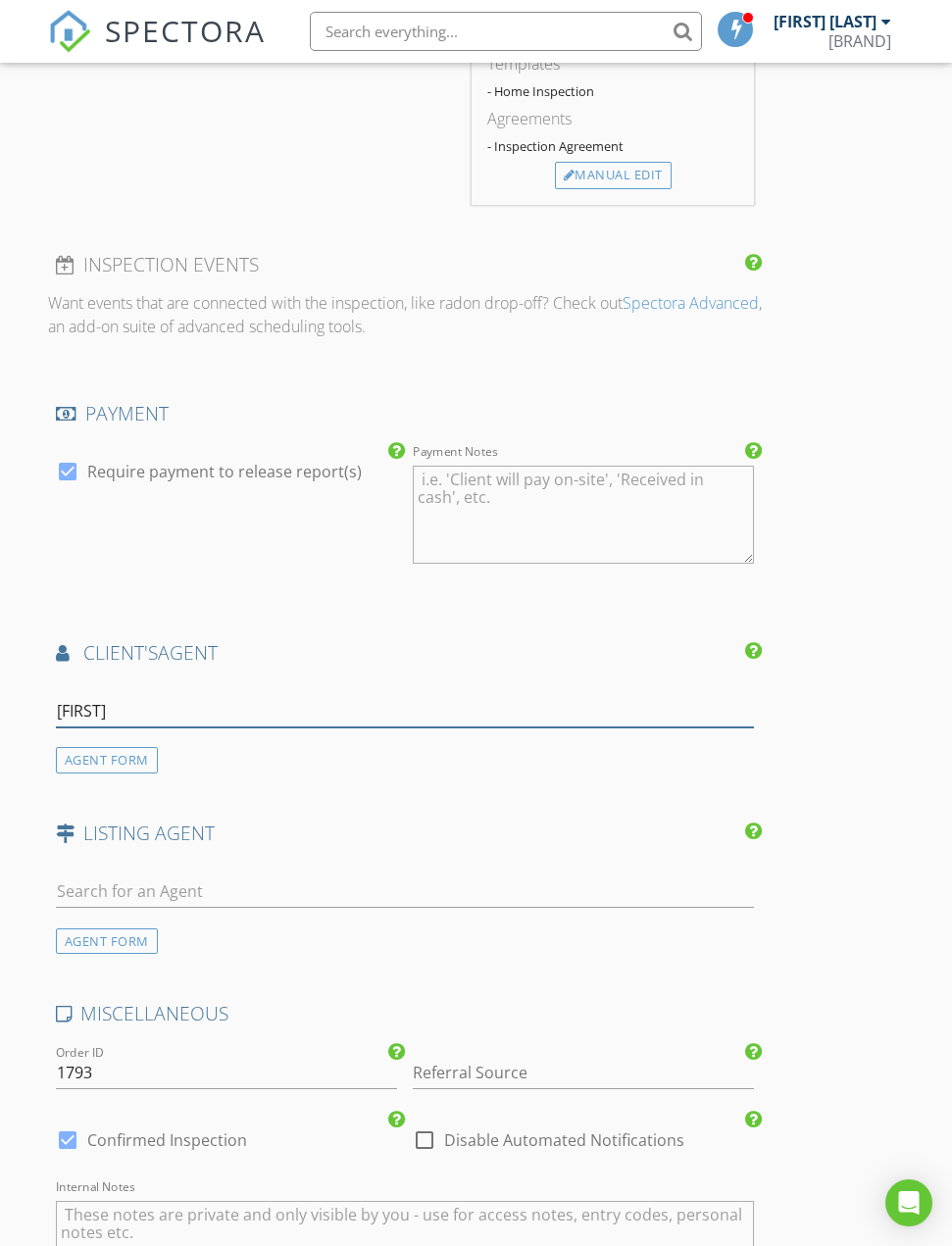 type on "Dezi" 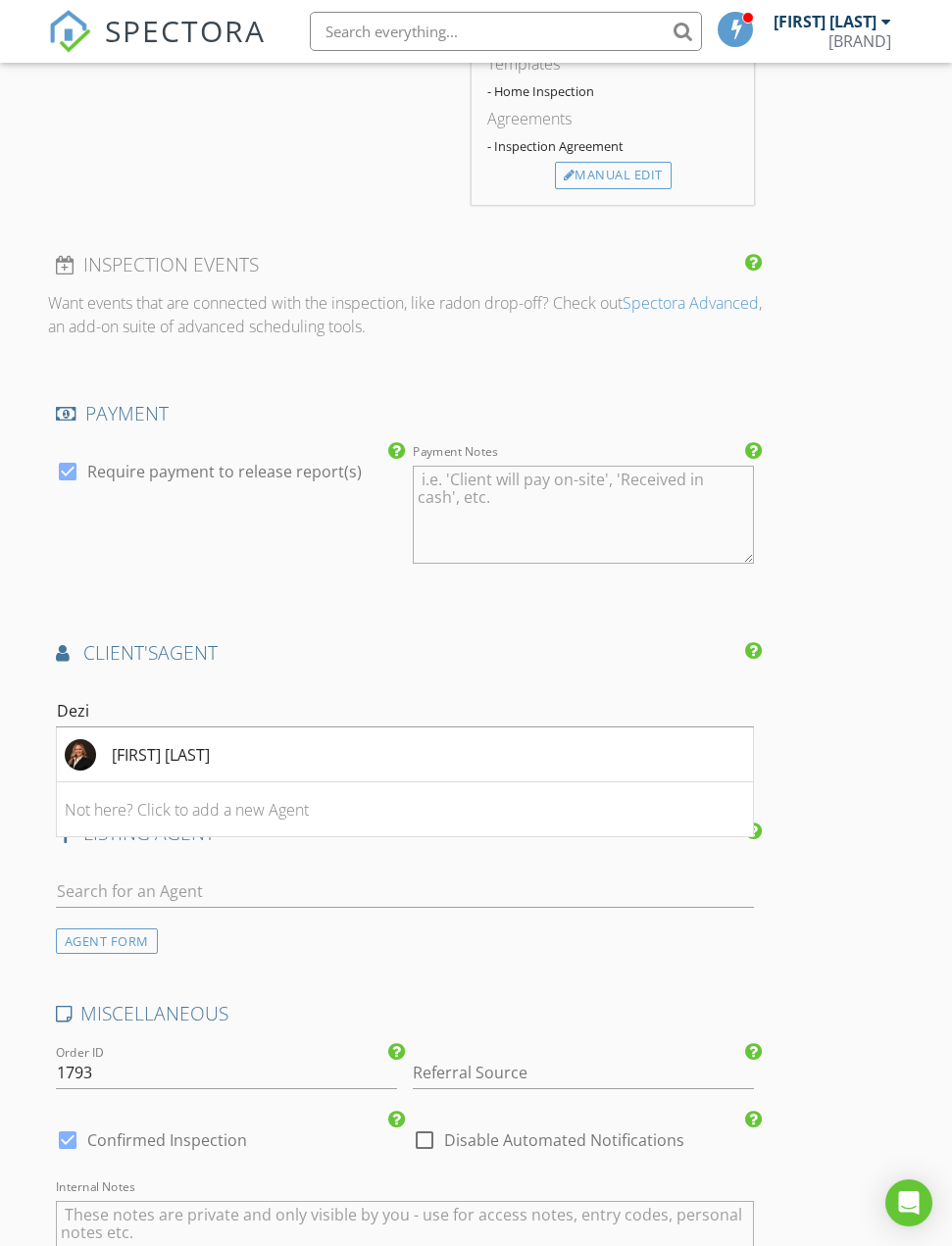 click on "[FIRST] [LAST]" at bounding box center [405, 755] 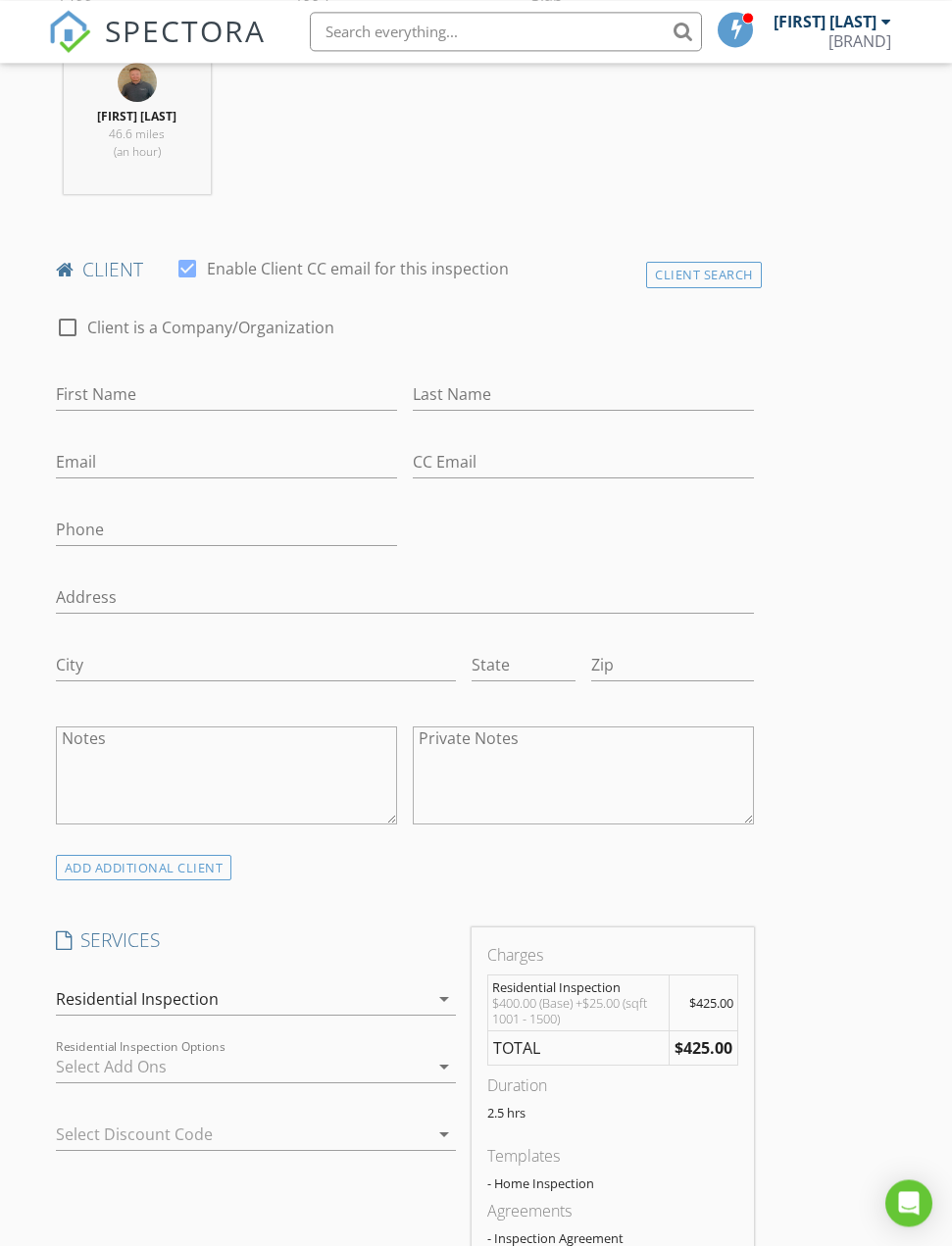 scroll, scrollTop: 959, scrollLeft: 0, axis: vertical 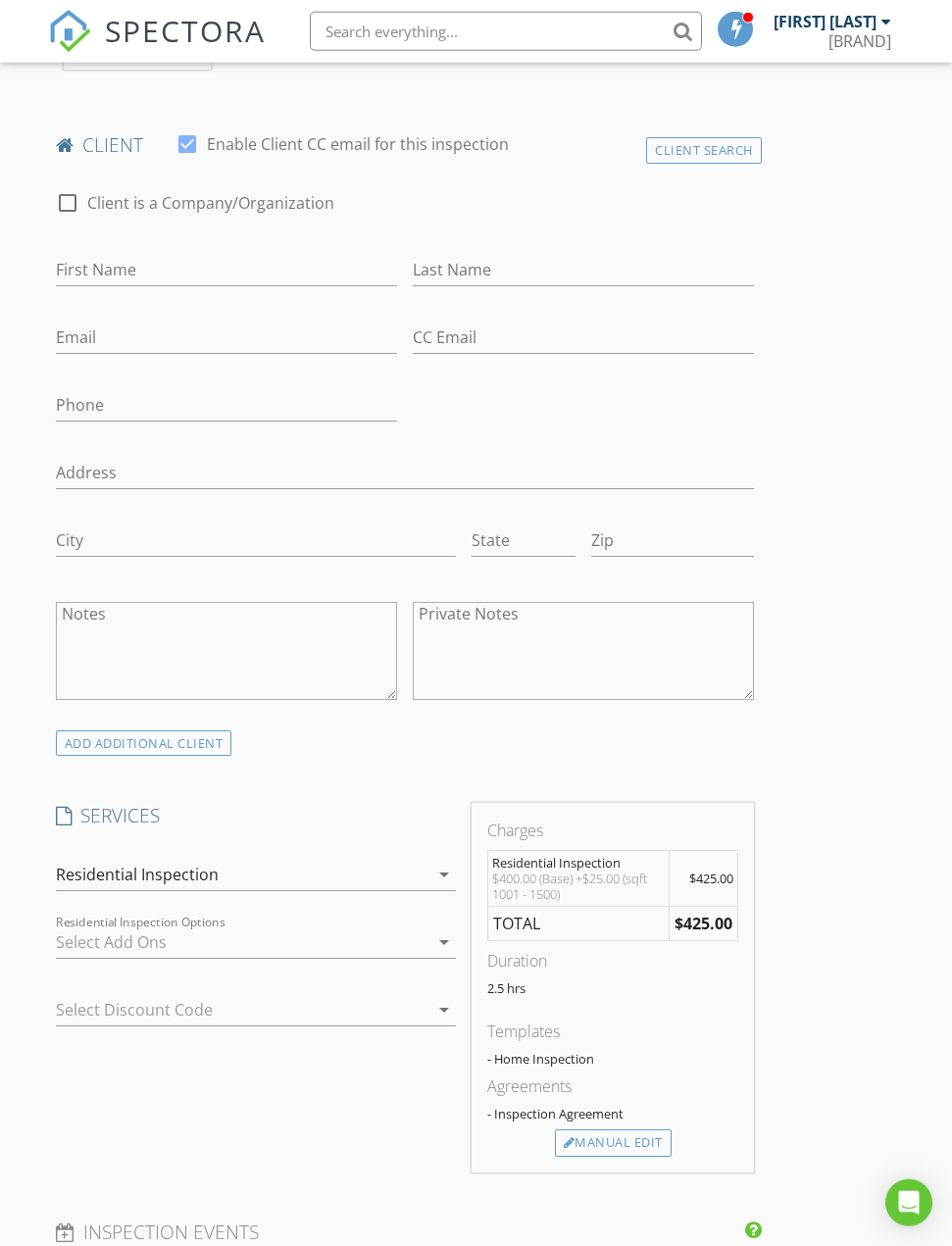 click on "Manual Edit" at bounding box center (613, 1143) 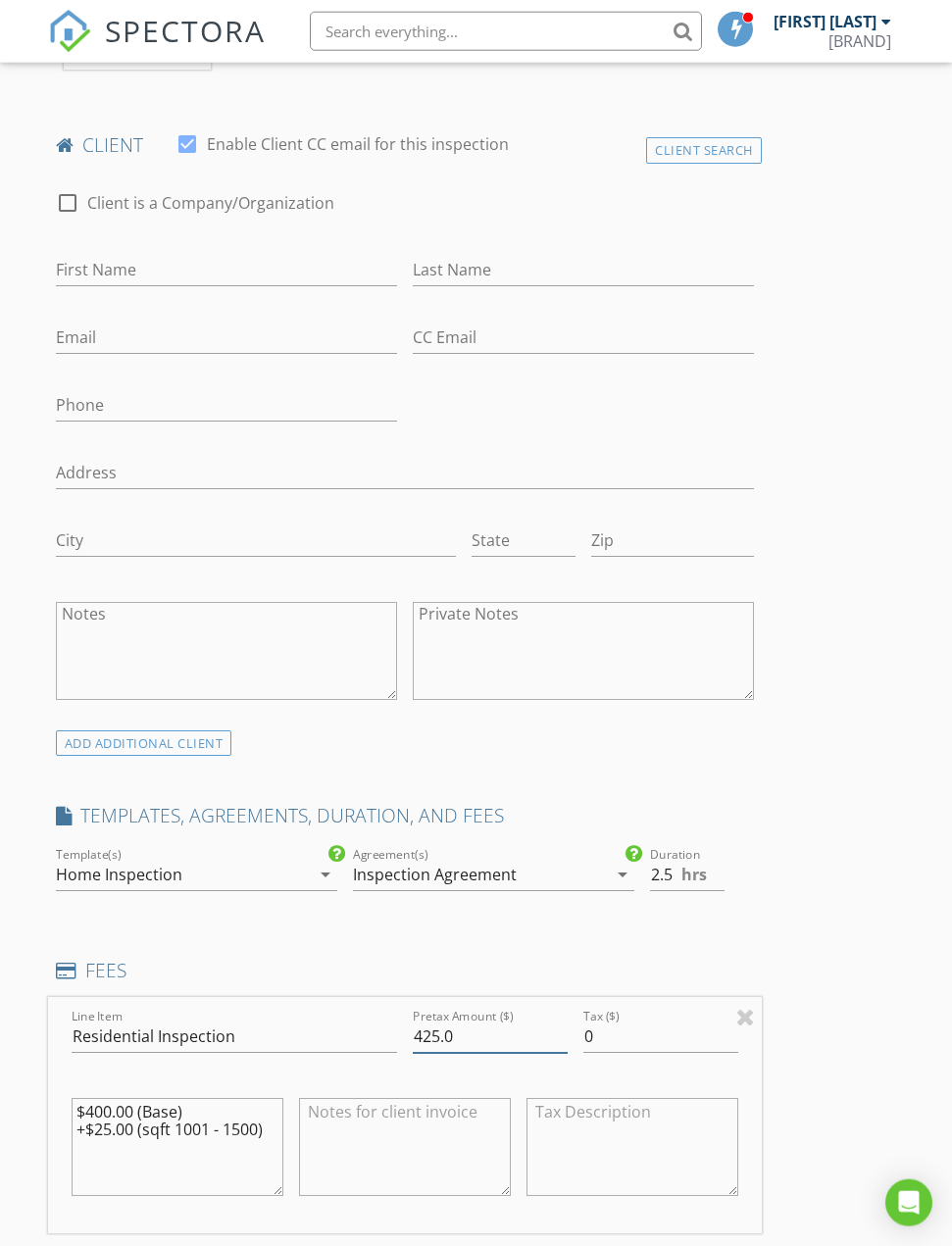 click on "425.0" at bounding box center (490, 1036) 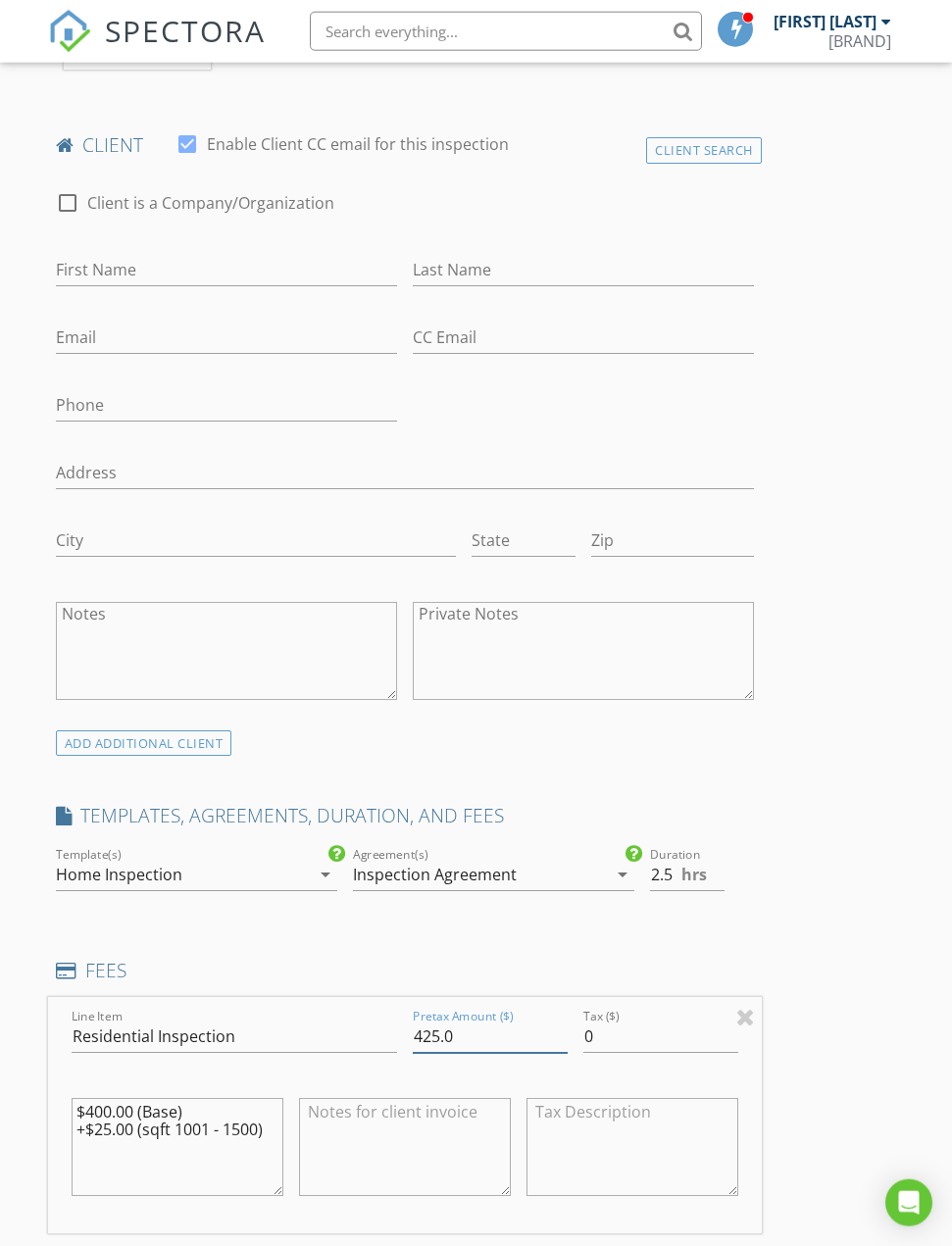 scroll, scrollTop: 1135, scrollLeft: 10, axis: both 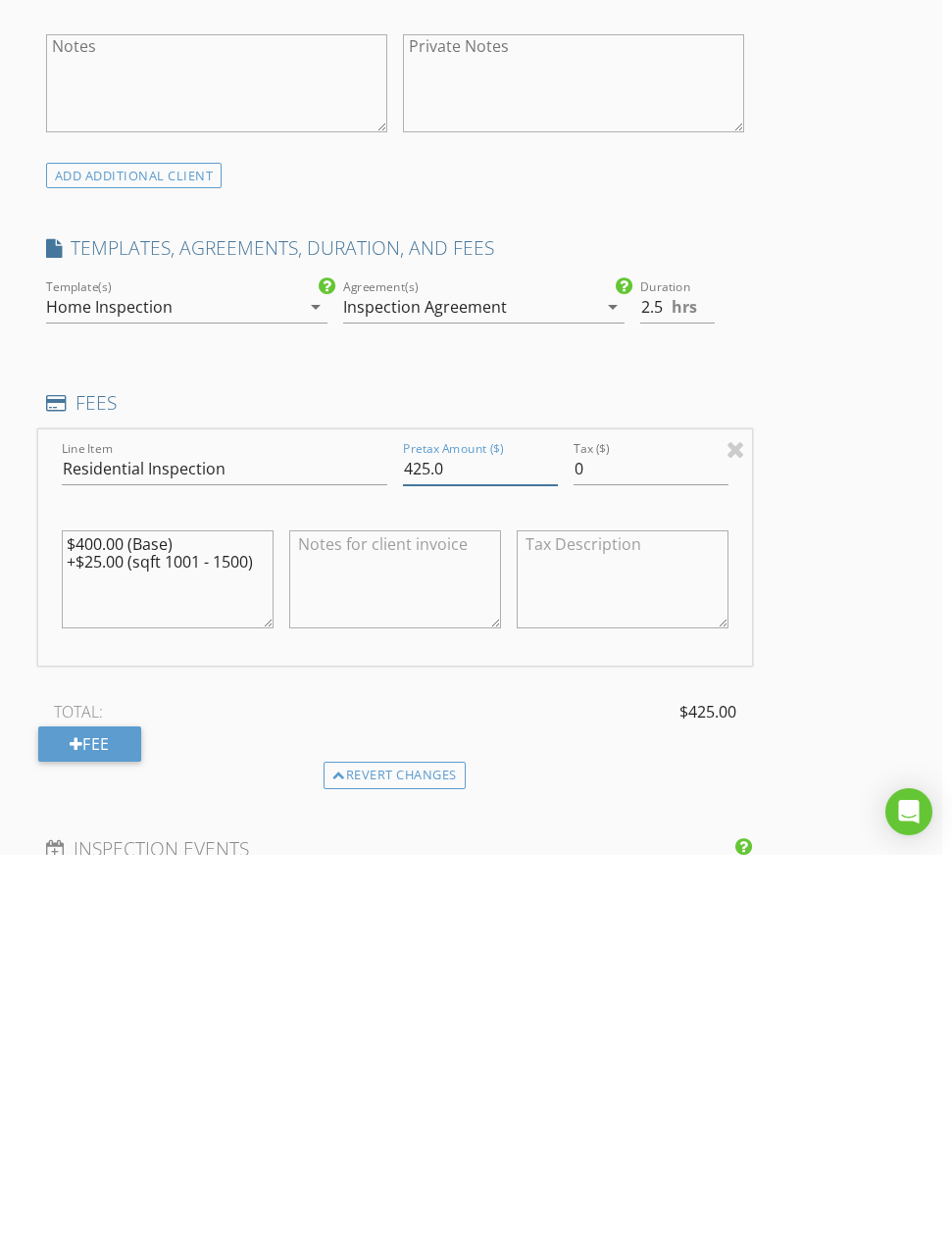 click on "425.0" at bounding box center (480, 860) 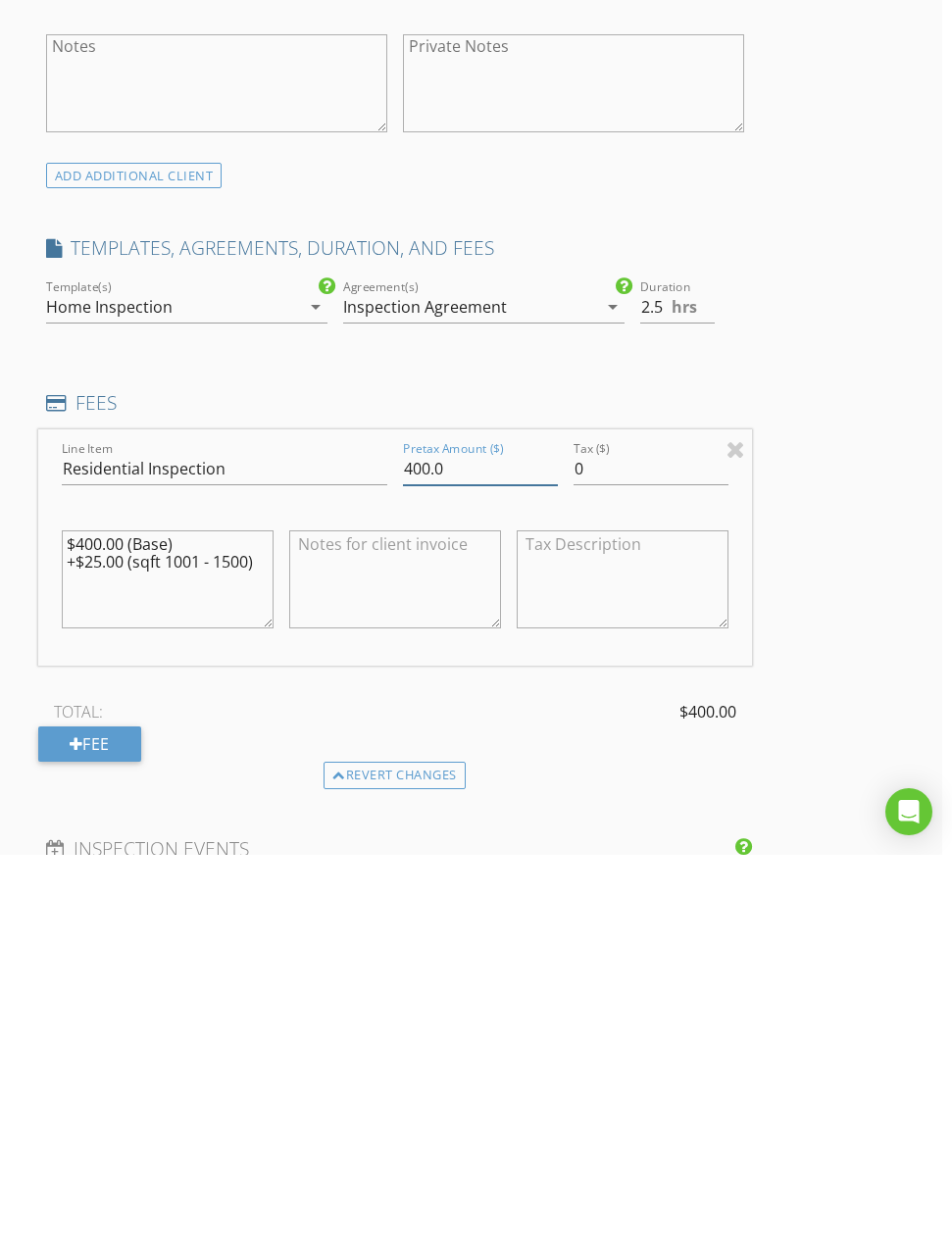 type on "400.0" 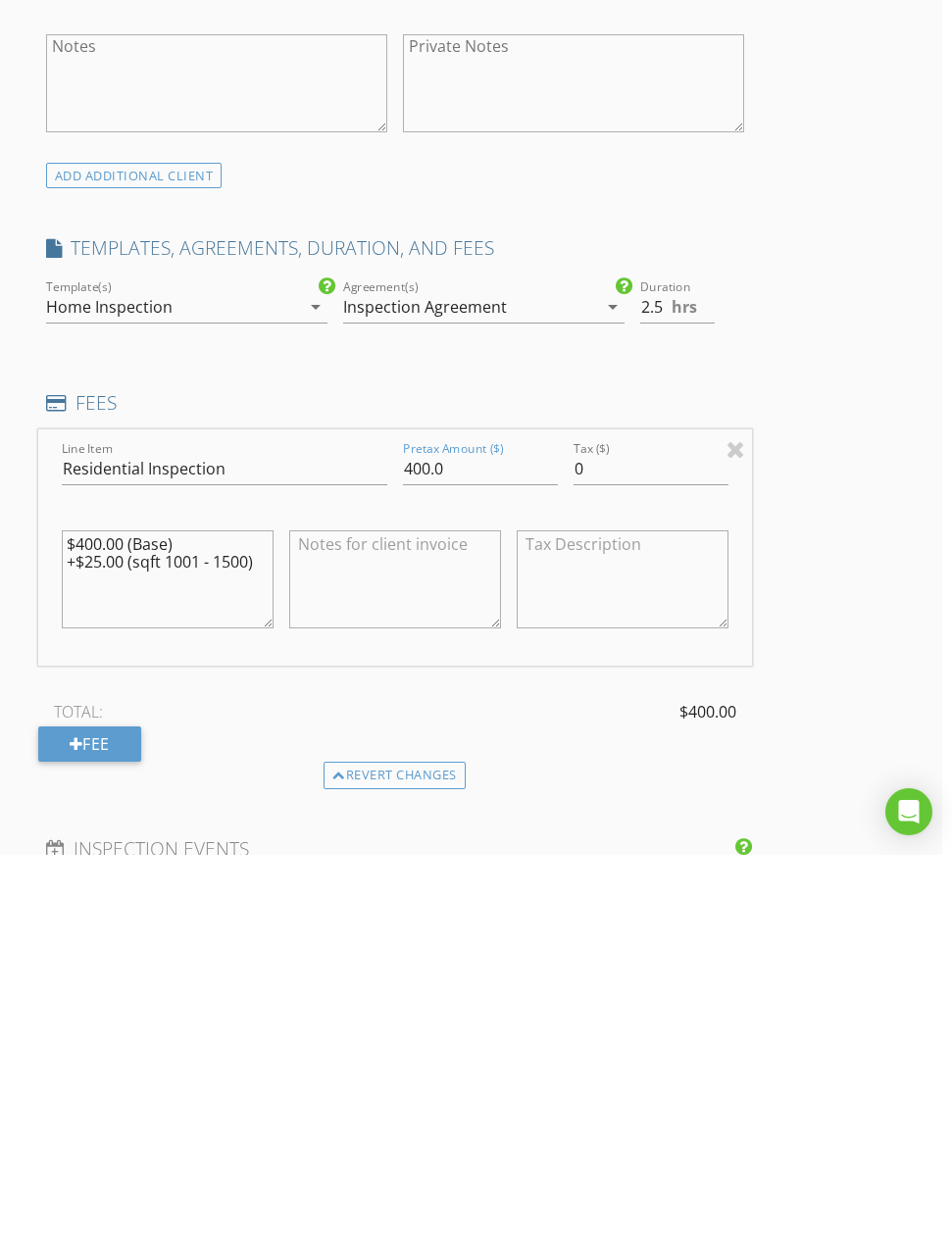 click on "INSPECTOR(S)
check_box   Ken Kelley   PRIMARY   Ken Kelley arrow_drop_down   check_box_outline_blank Ken Kelley specifically requested
Date/Time
08/11/2025 10:00 AM
Location
Address Search       Address 5590 Shooting Star Rd   Unit   City Pollock Pines   State CA   Zip 95726   County El Dorado     Square Feet 1466   Year Built 1994   Foundation Slab arrow_drop_down     Ken Kelley     46.6 miles     (an hour)
client
check_box Enable Client CC email for this inspection   Client Search     check_box_outline_blank Client is a Company/Organization     First Name   Last Name   Email   CC Email   Phone   Address   City   State   Zip       Notes   Private Notes
ADD ADDITIONAL client
SERVICES
check_box   Residential Inspection   check_box_outline_blank   Duplex     Triplex" at bounding box center (467, 1239) 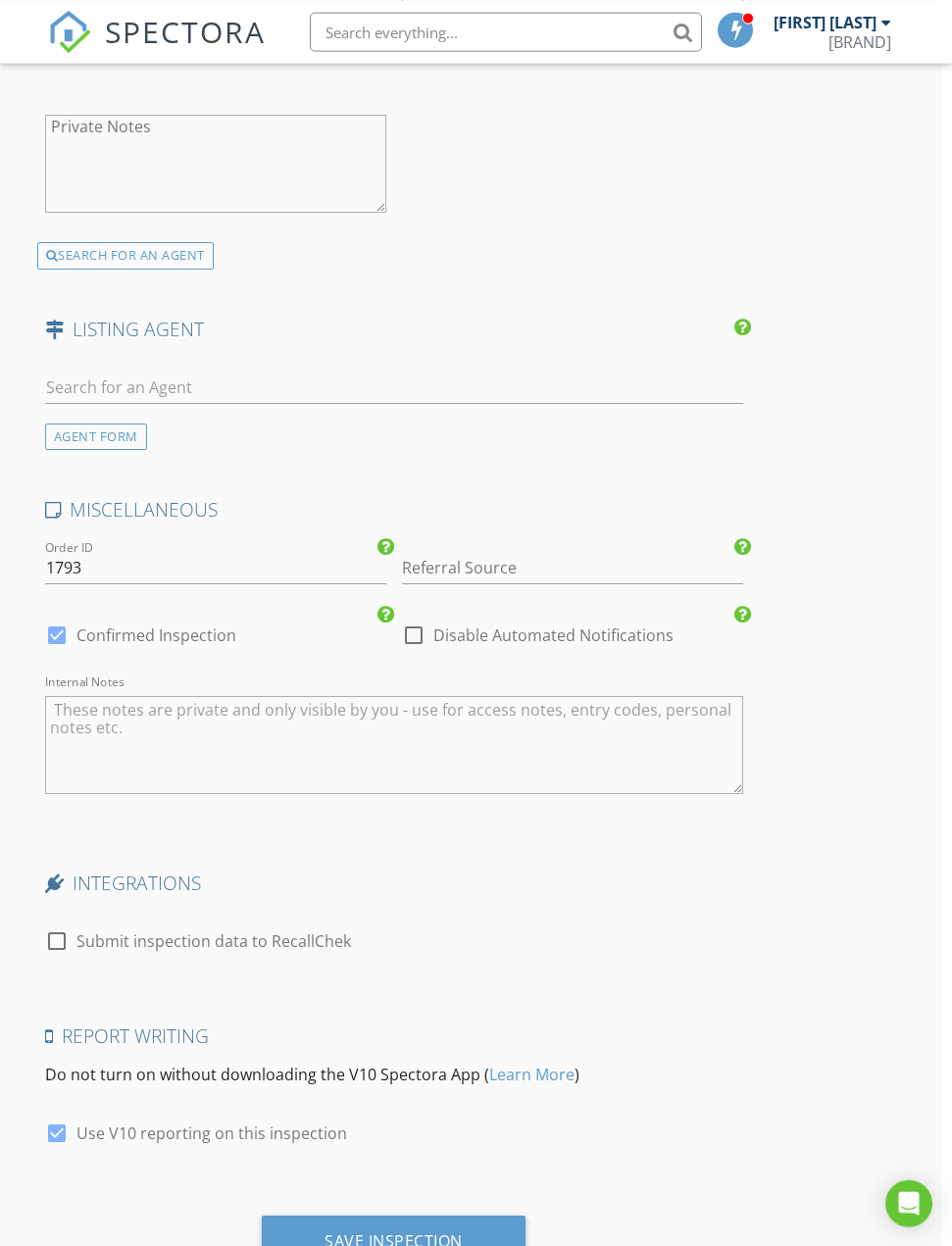 click on "Save Inspection" at bounding box center (393, 1240) 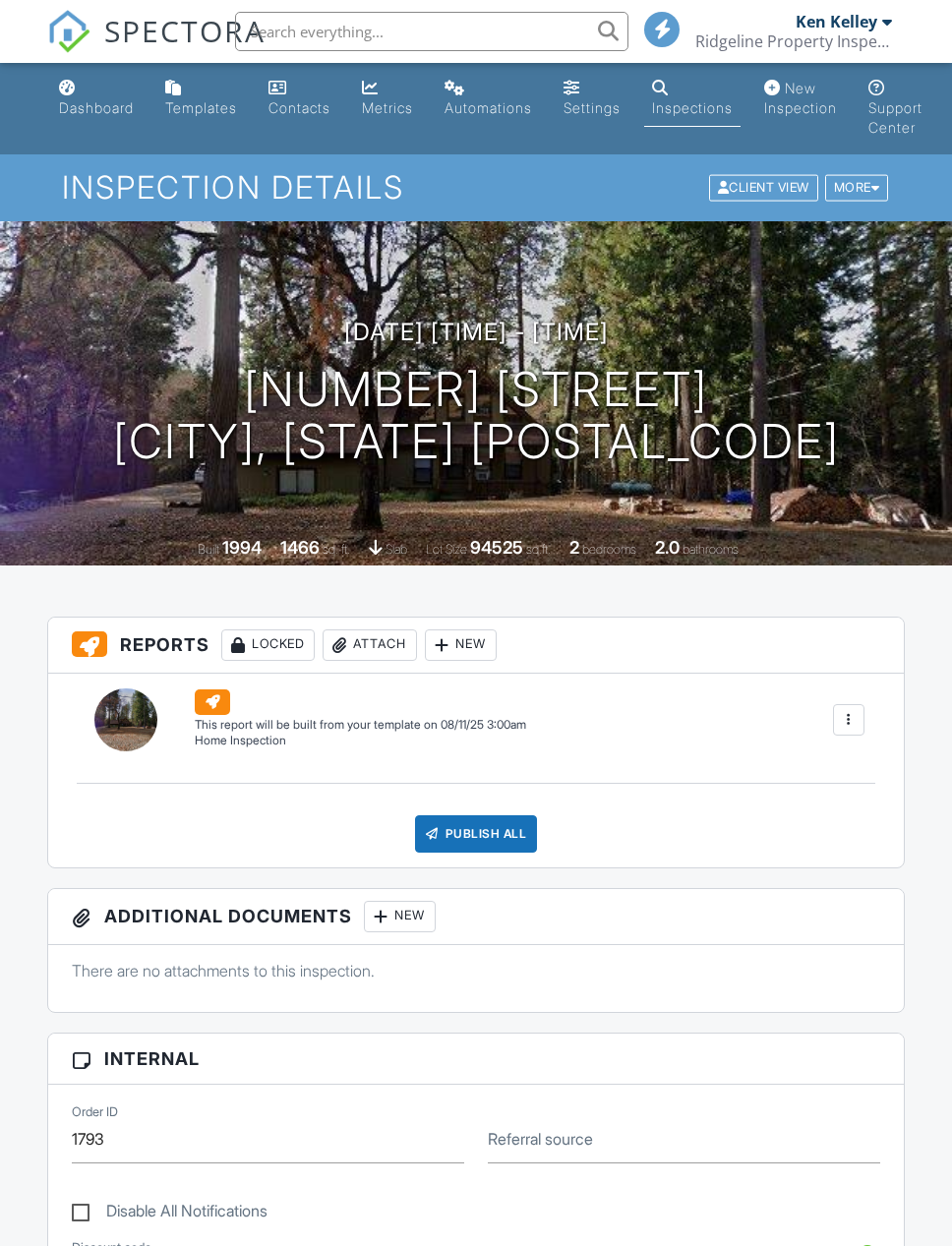 scroll, scrollTop: 19, scrollLeft: 0, axis: vertical 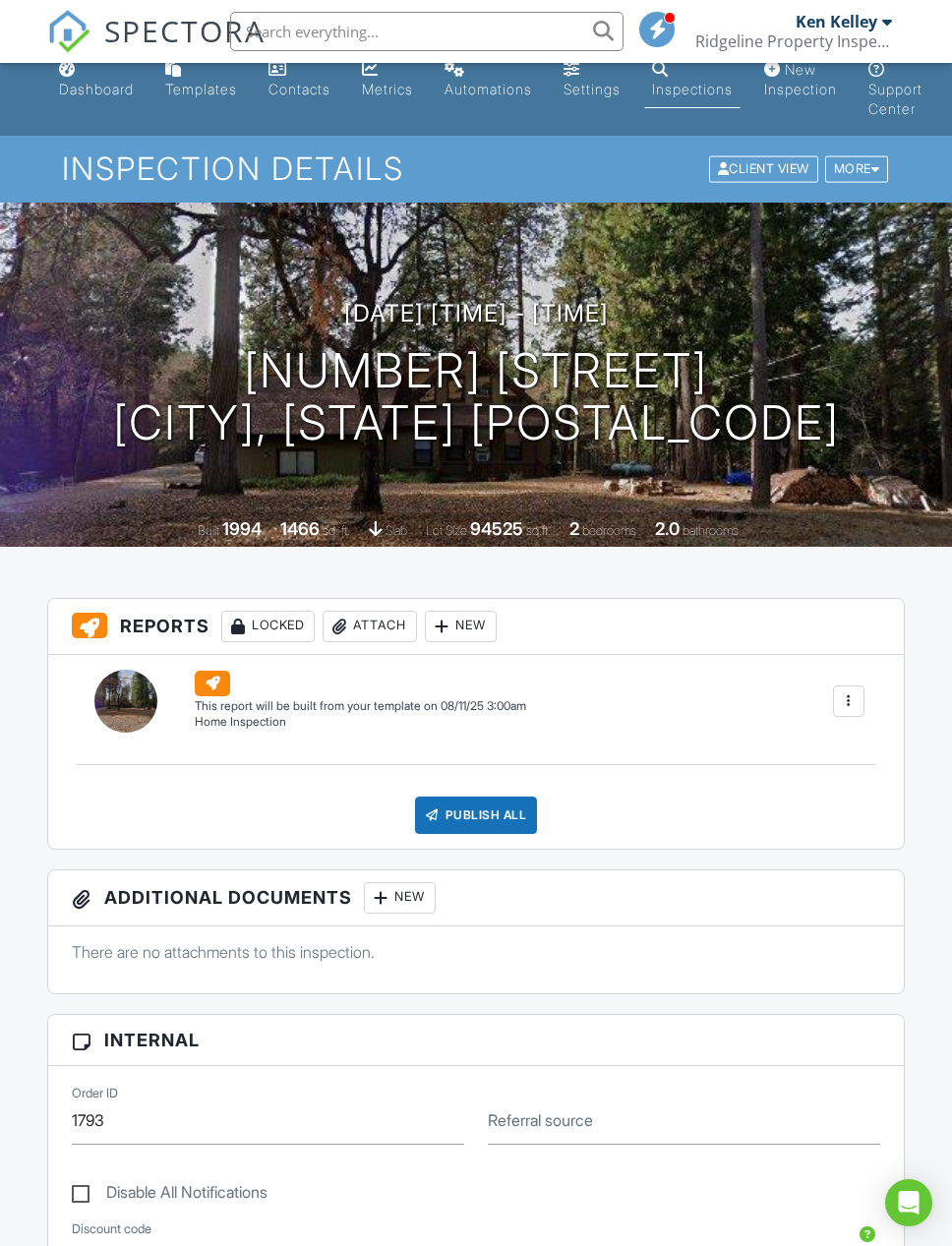 click on "Dashboard" at bounding box center (96, 89) 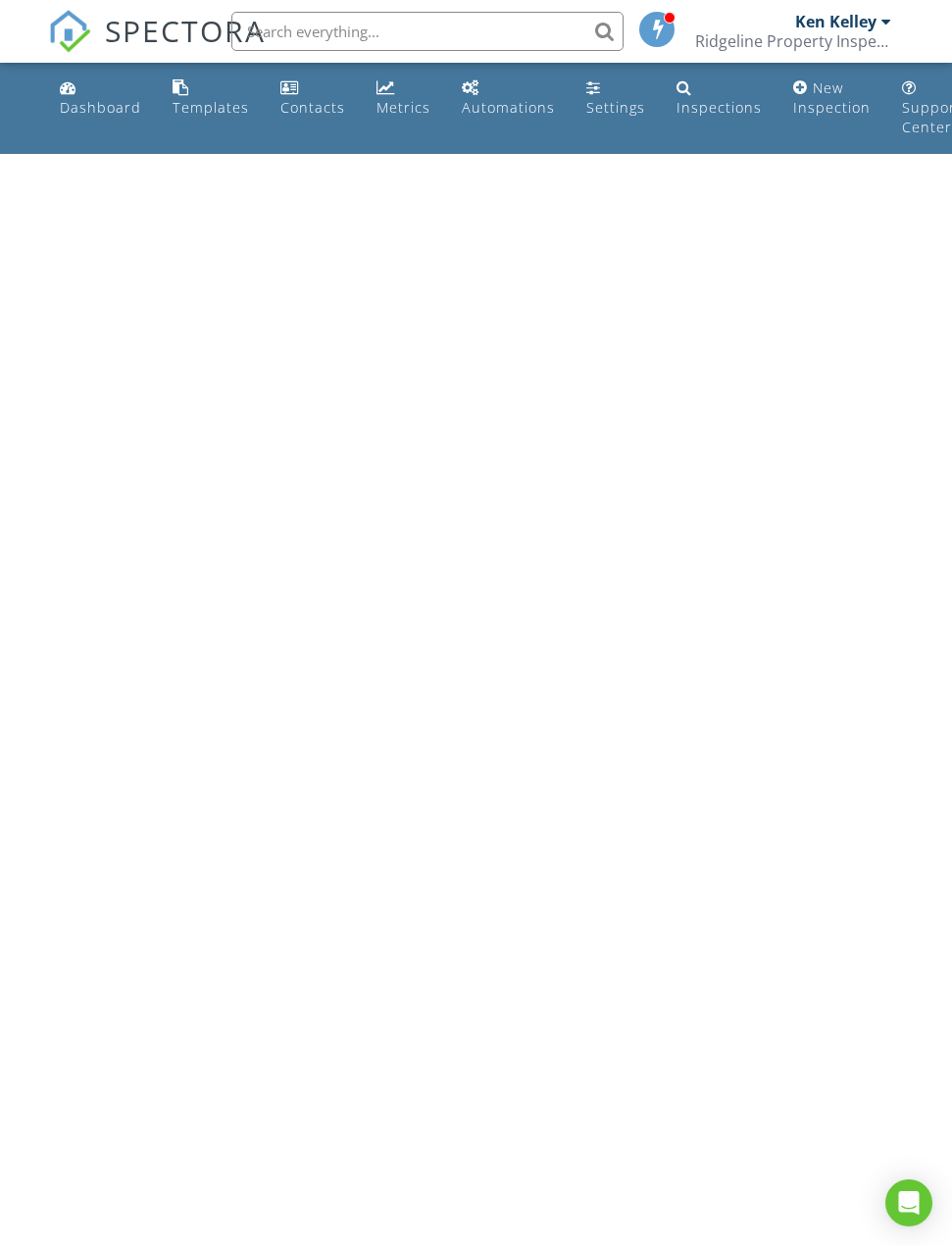 scroll, scrollTop: 0, scrollLeft: 0, axis: both 